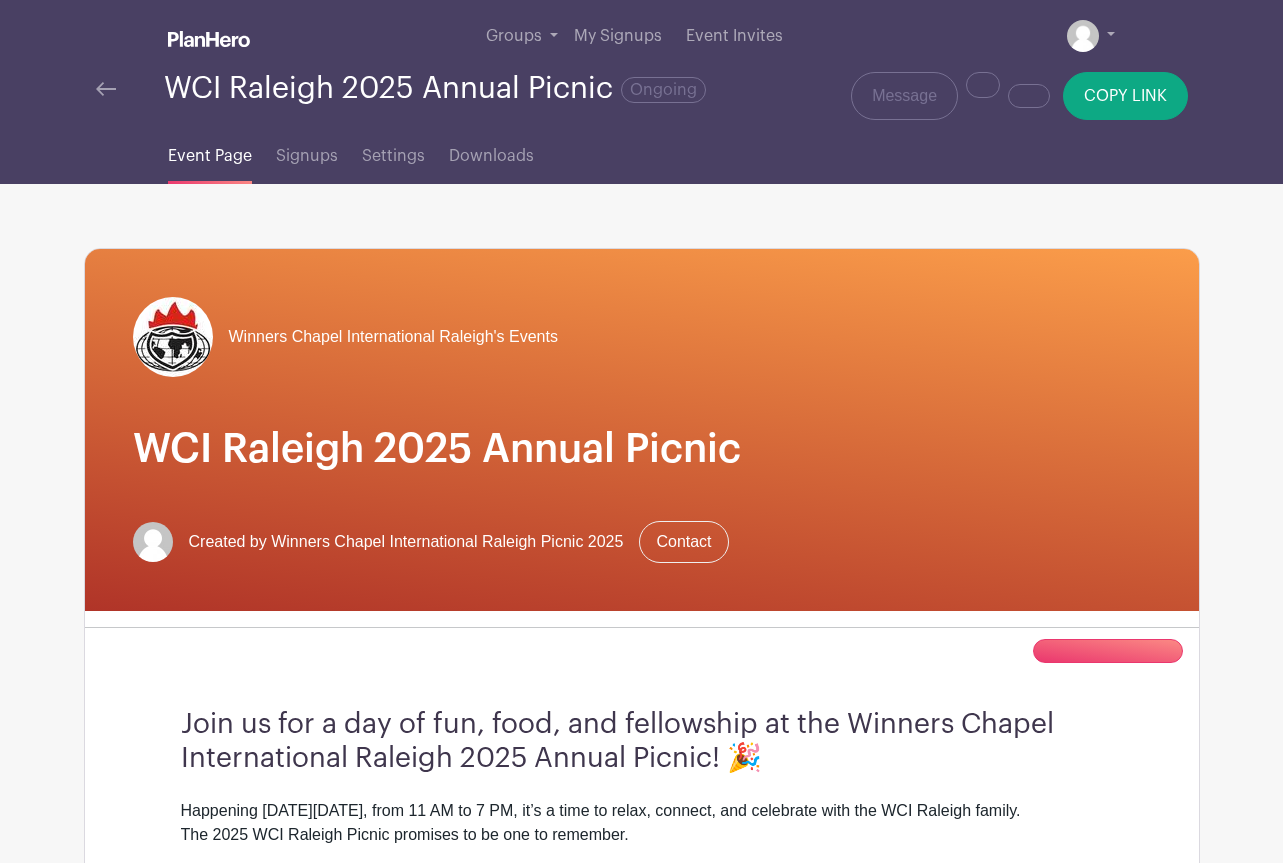 scroll, scrollTop: 0, scrollLeft: 0, axis: both 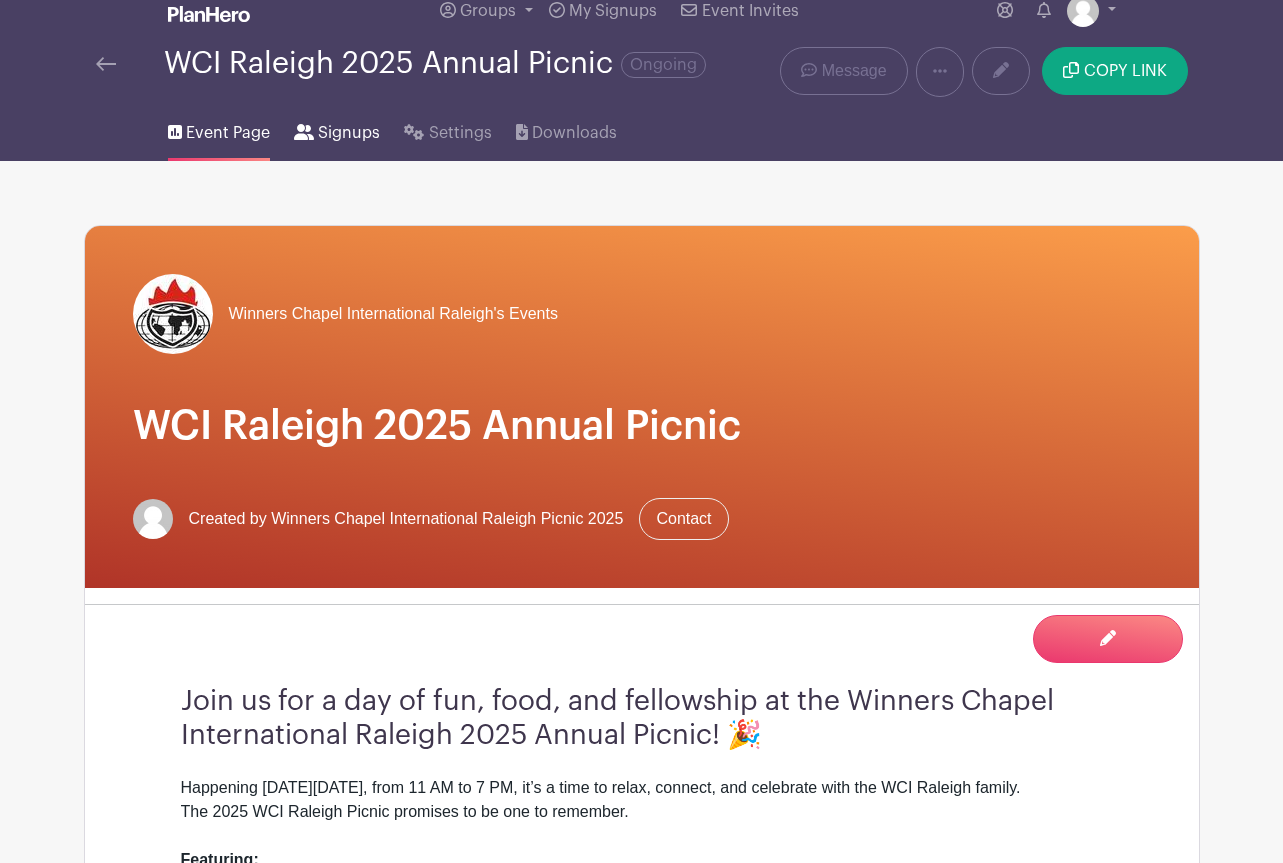 click on "Signups" at bounding box center (349, 133) 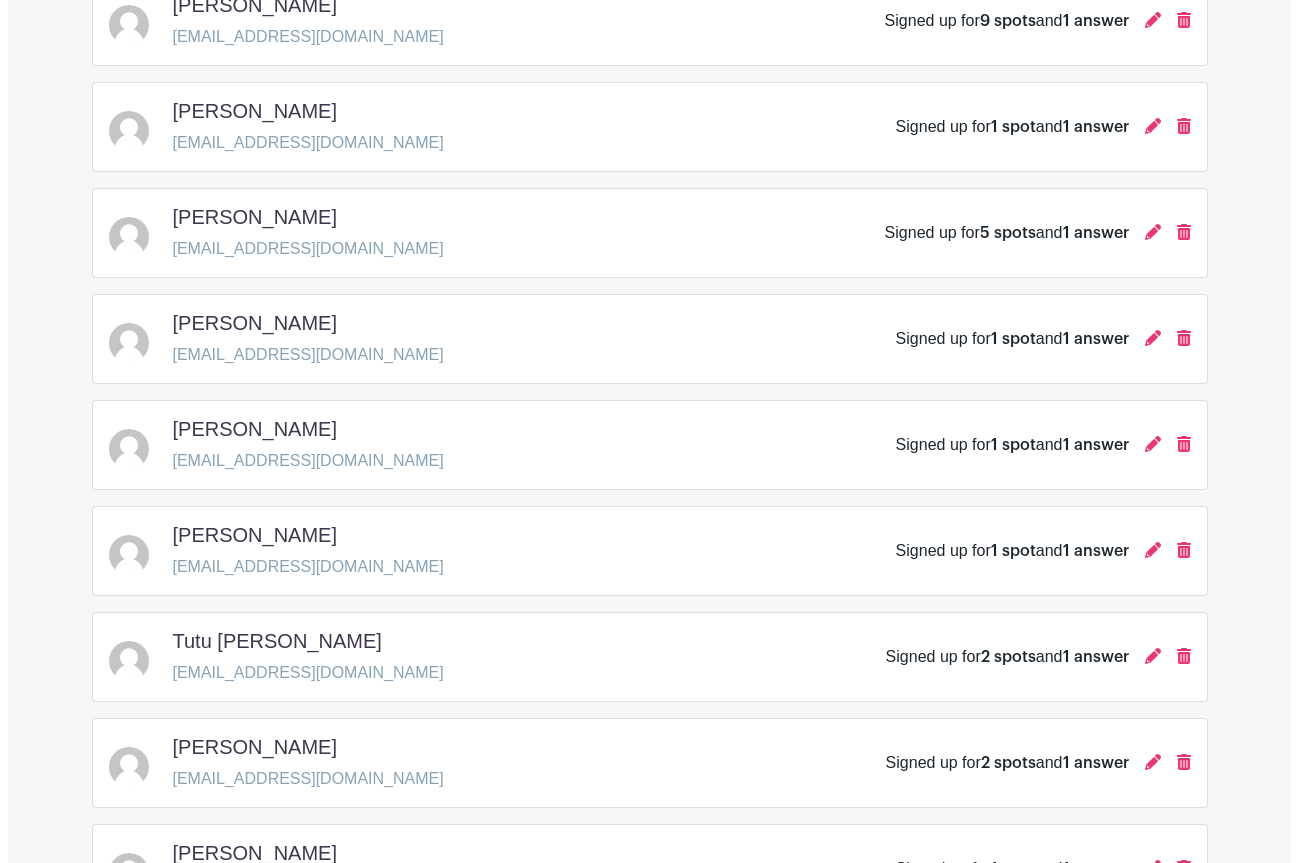 scroll, scrollTop: 203, scrollLeft: 0, axis: vertical 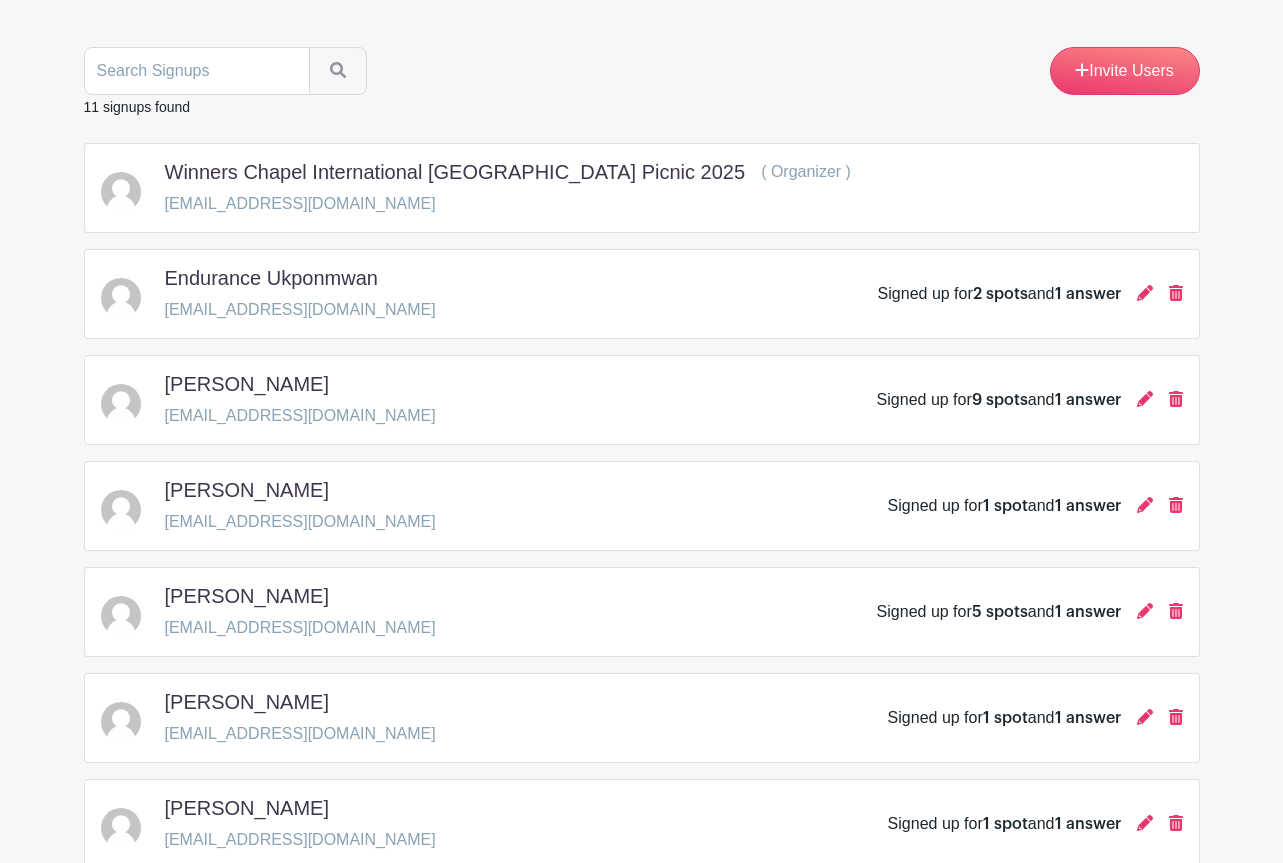 click on "Signed up for
2 spots
and
1 answer" at bounding box center [1030, 294] 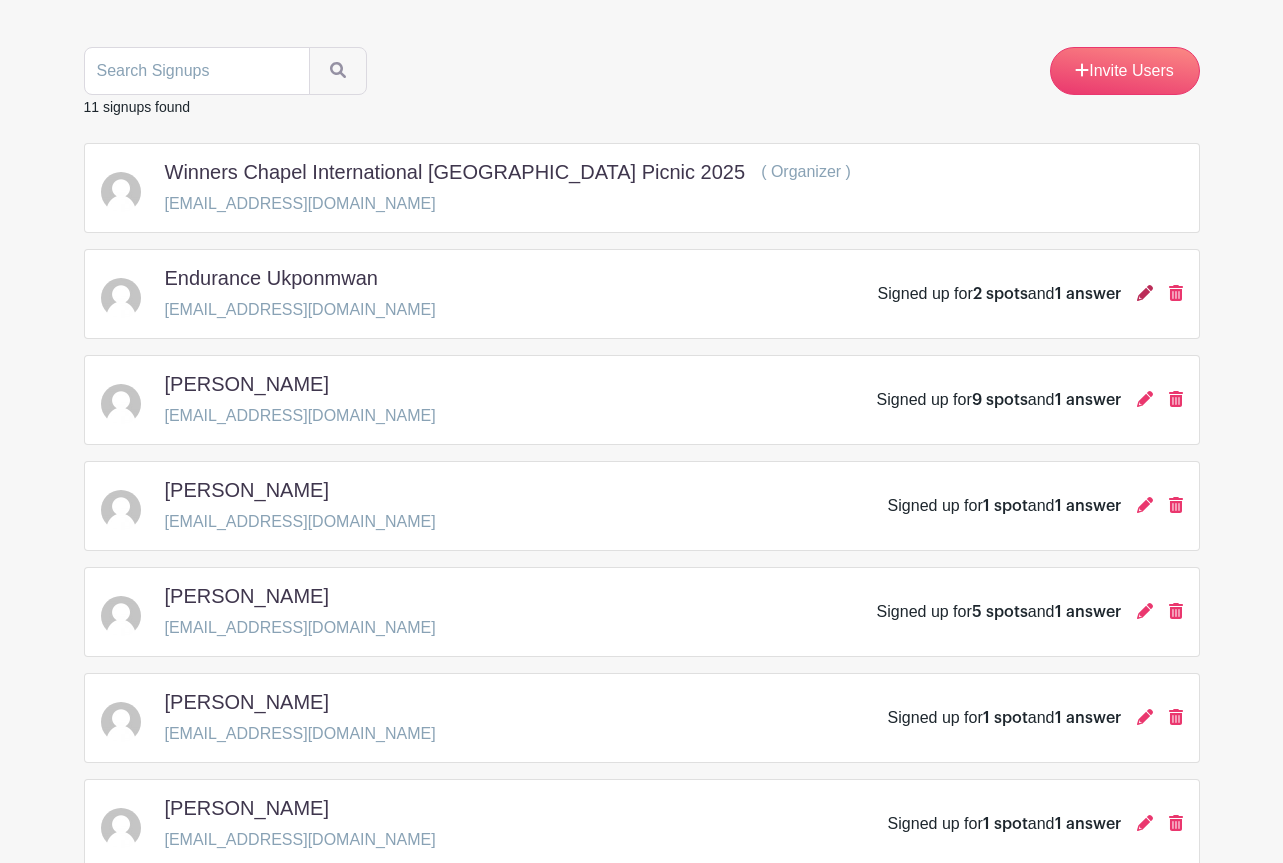 click 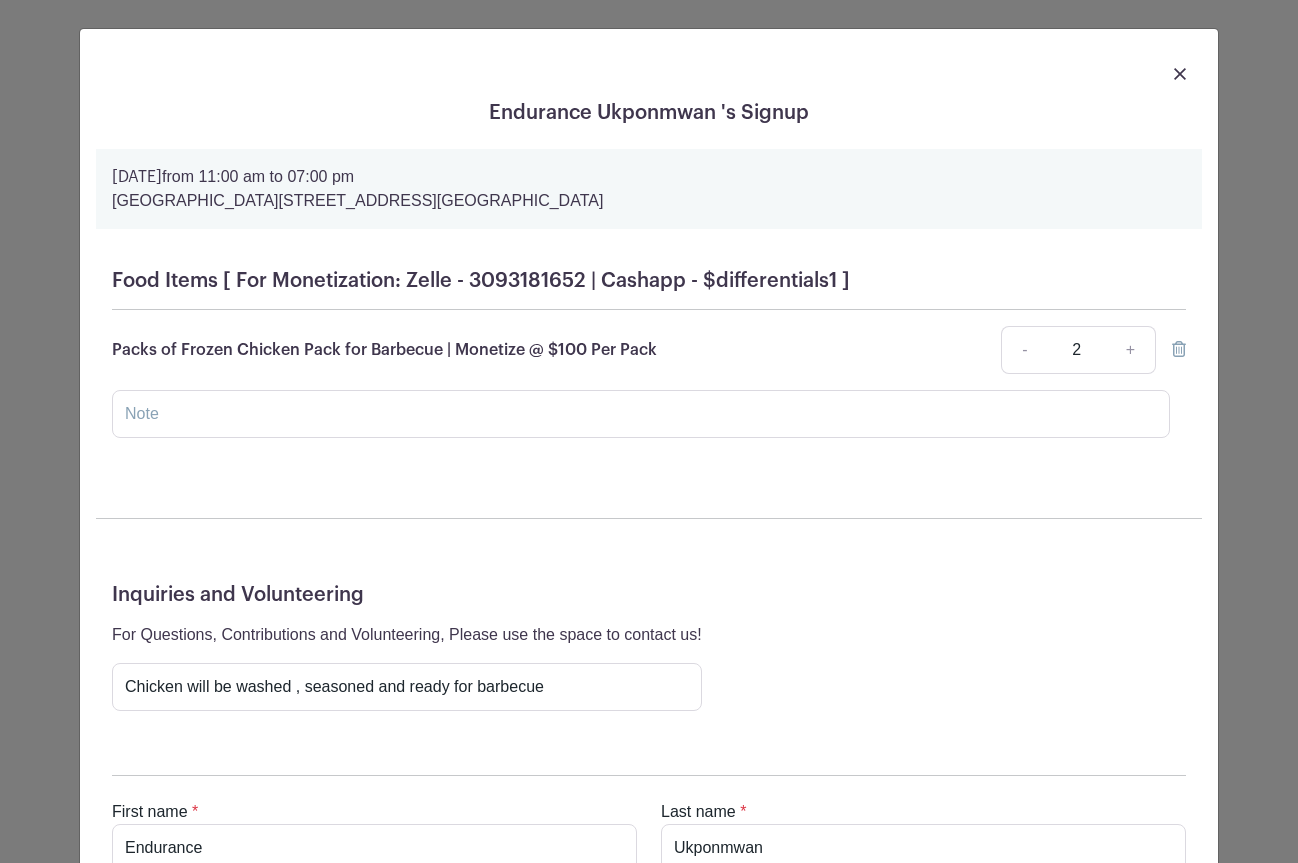 click at bounding box center [649, 73] 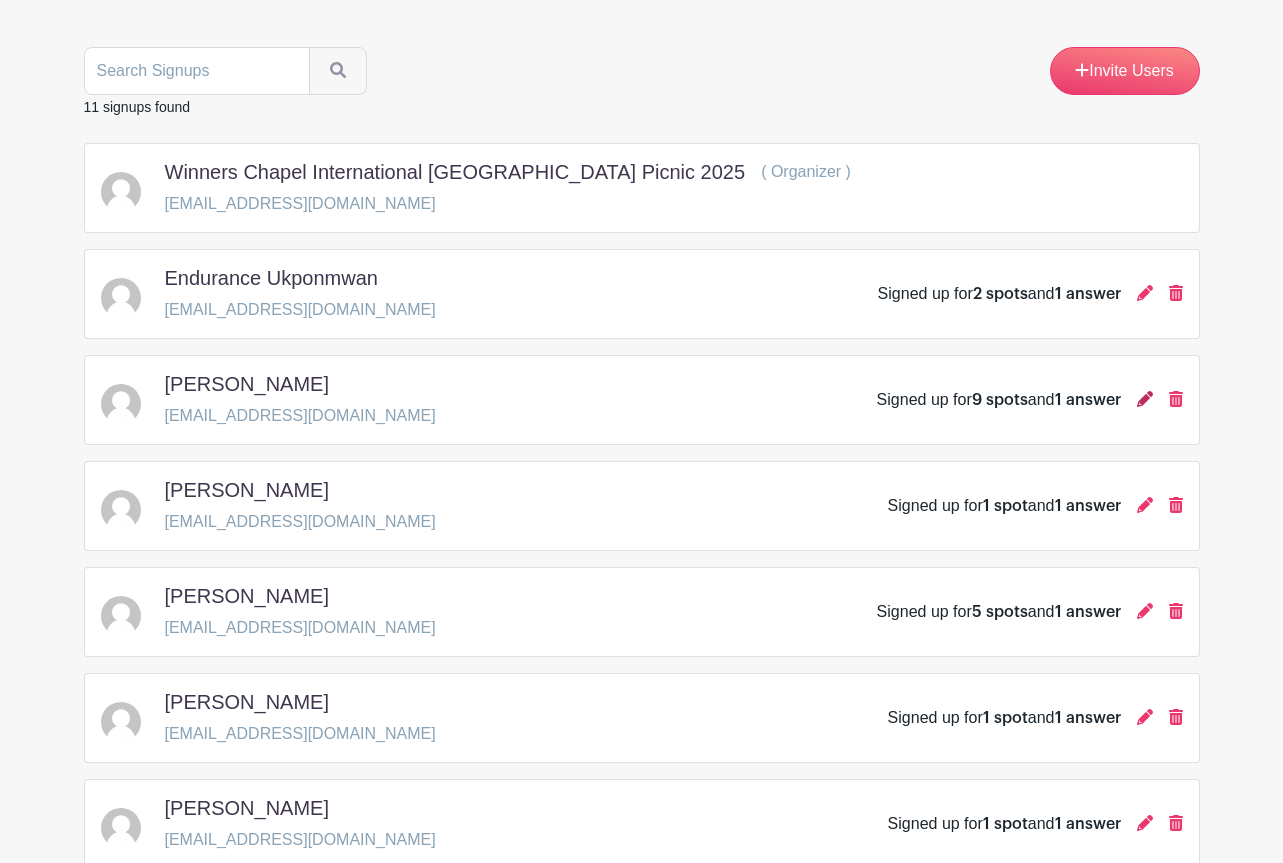 click 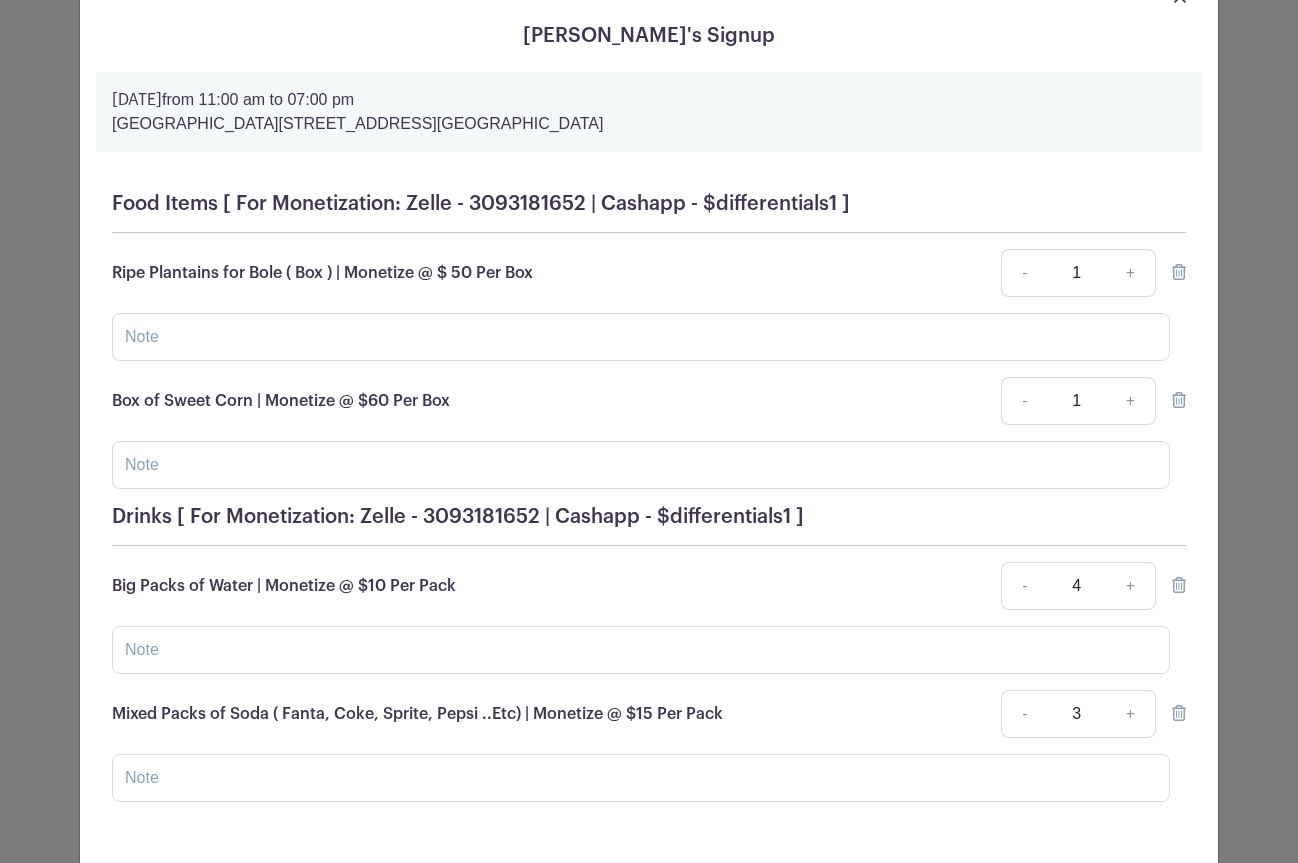 scroll, scrollTop: 0, scrollLeft: 0, axis: both 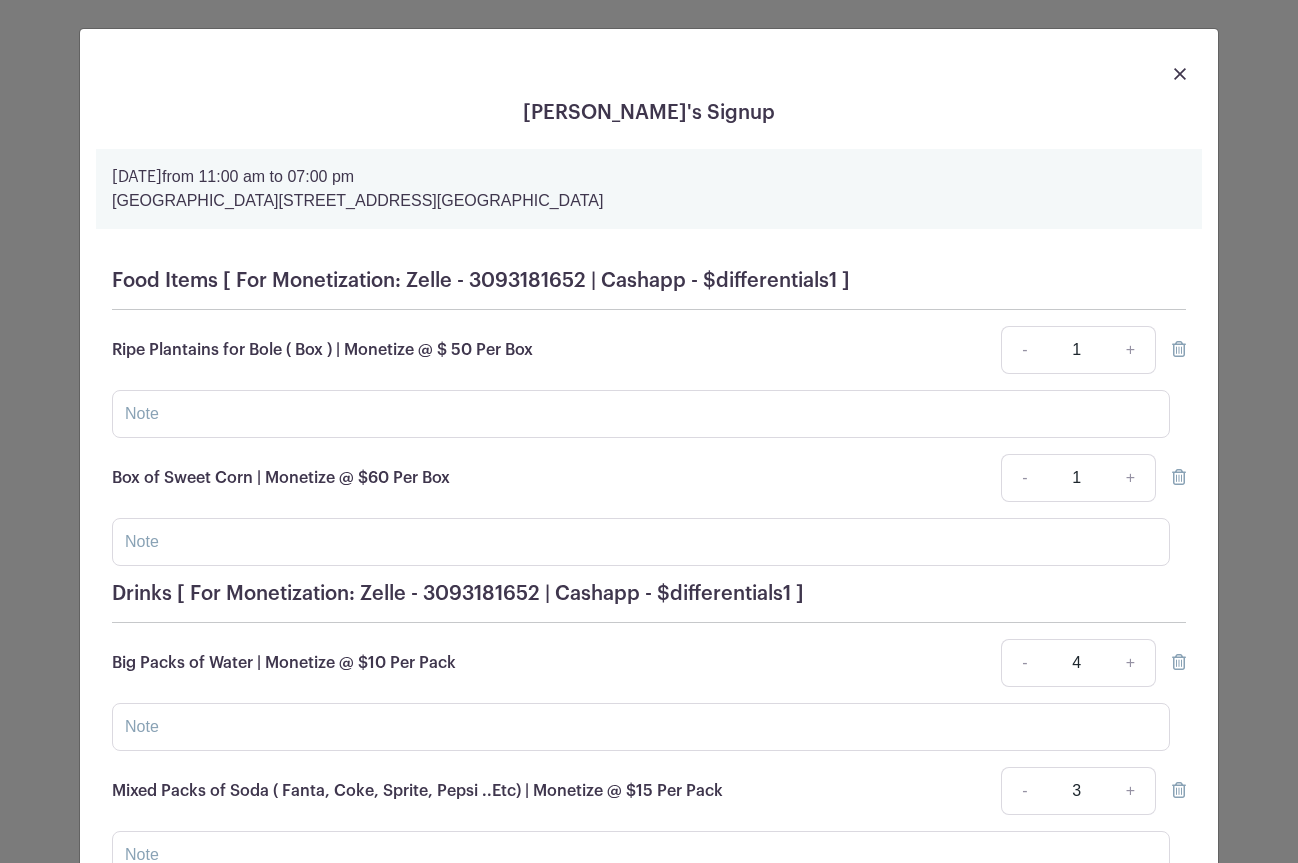 click at bounding box center (1180, 74) 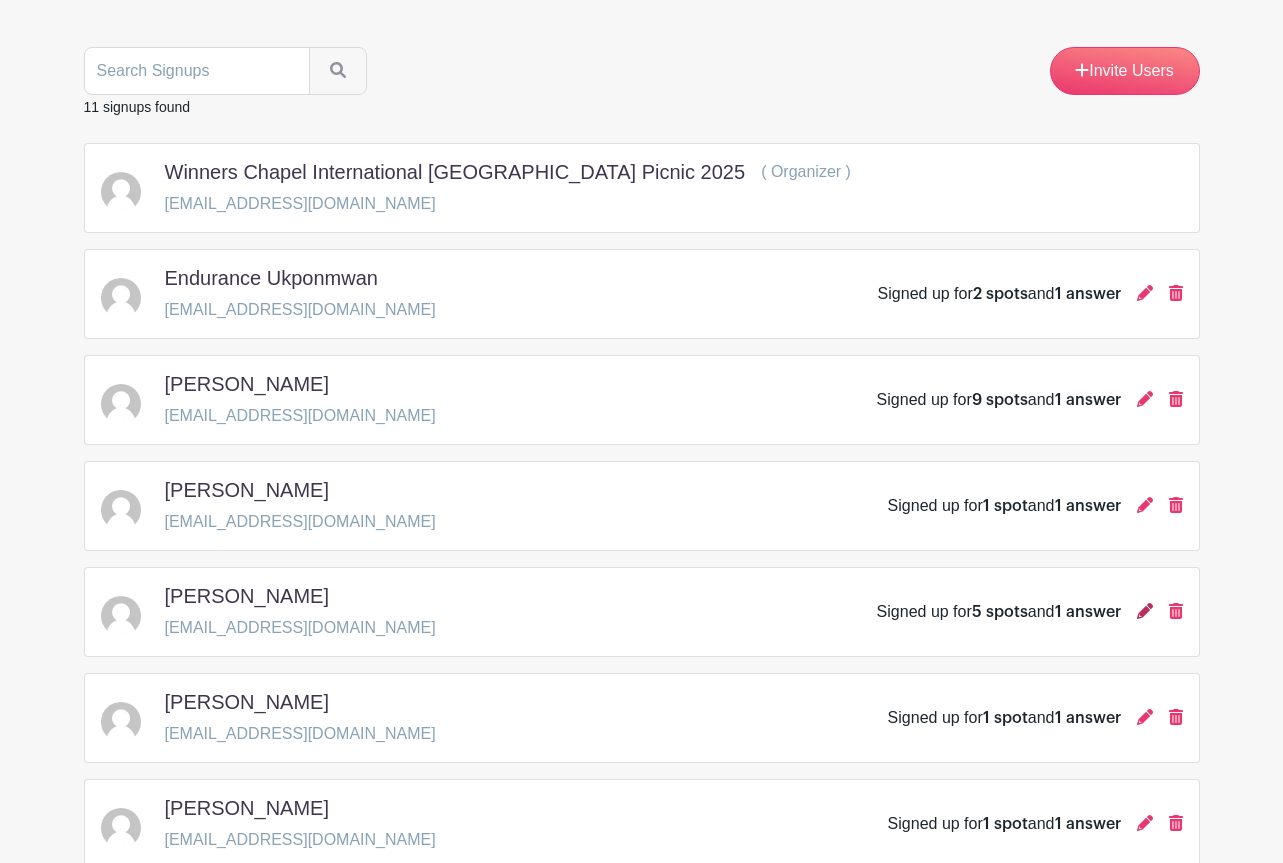 click 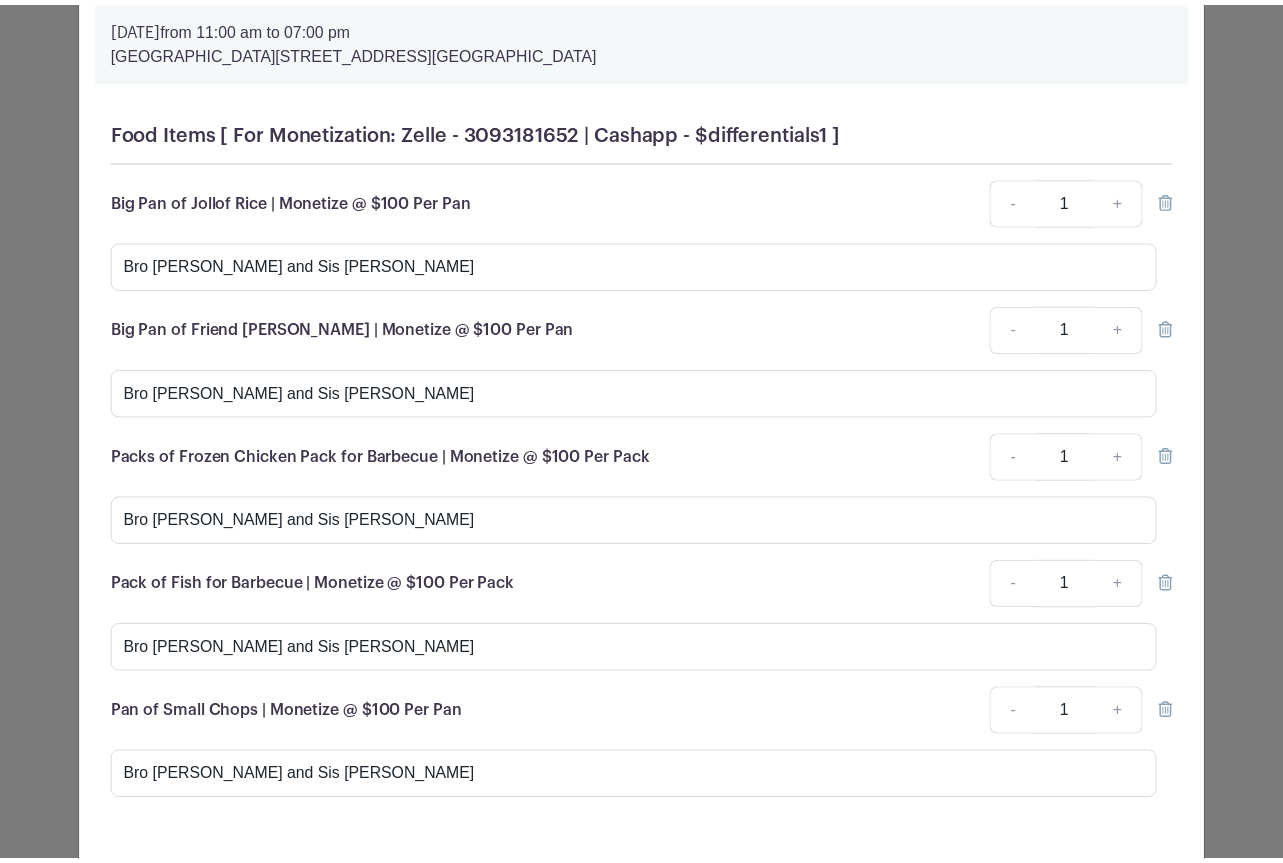 scroll, scrollTop: 0, scrollLeft: 0, axis: both 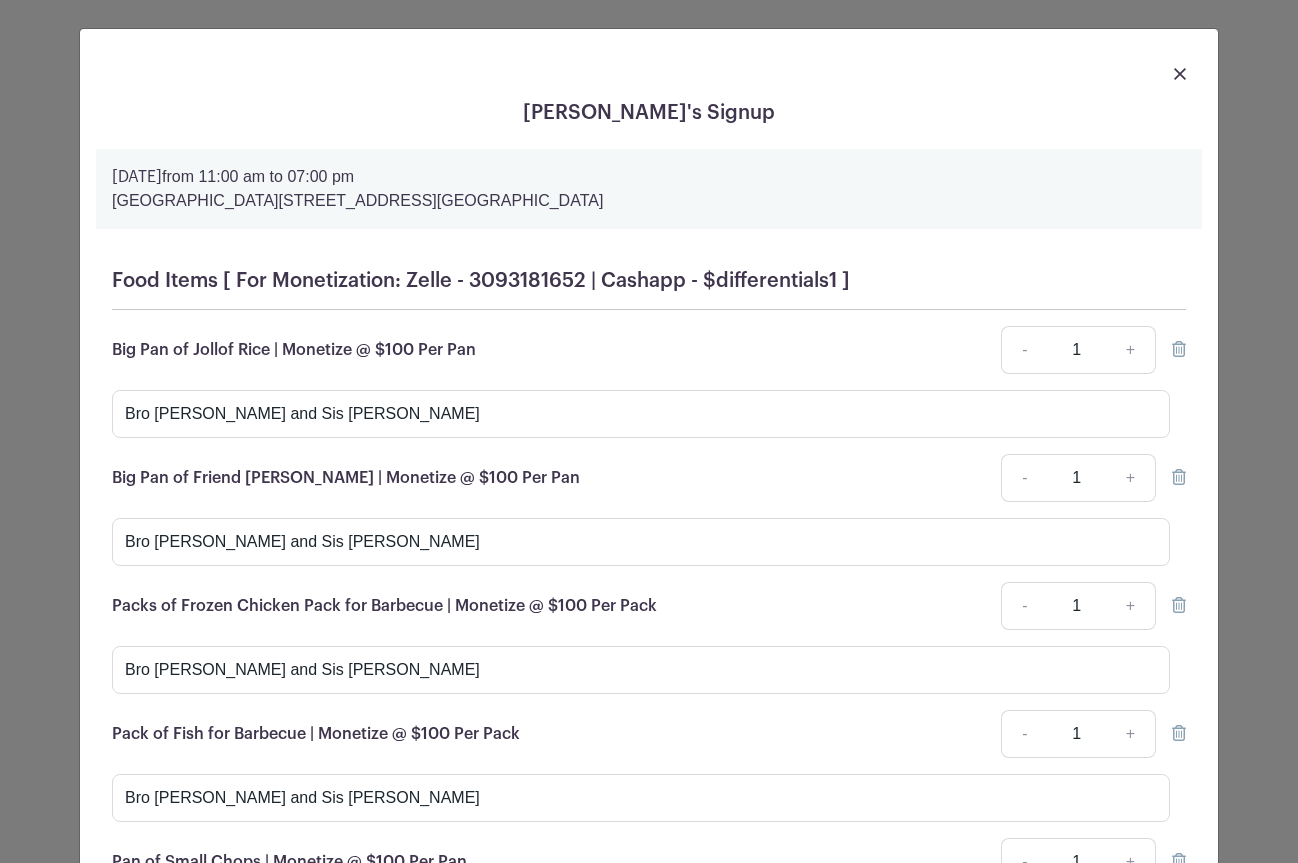 click at bounding box center [1180, 74] 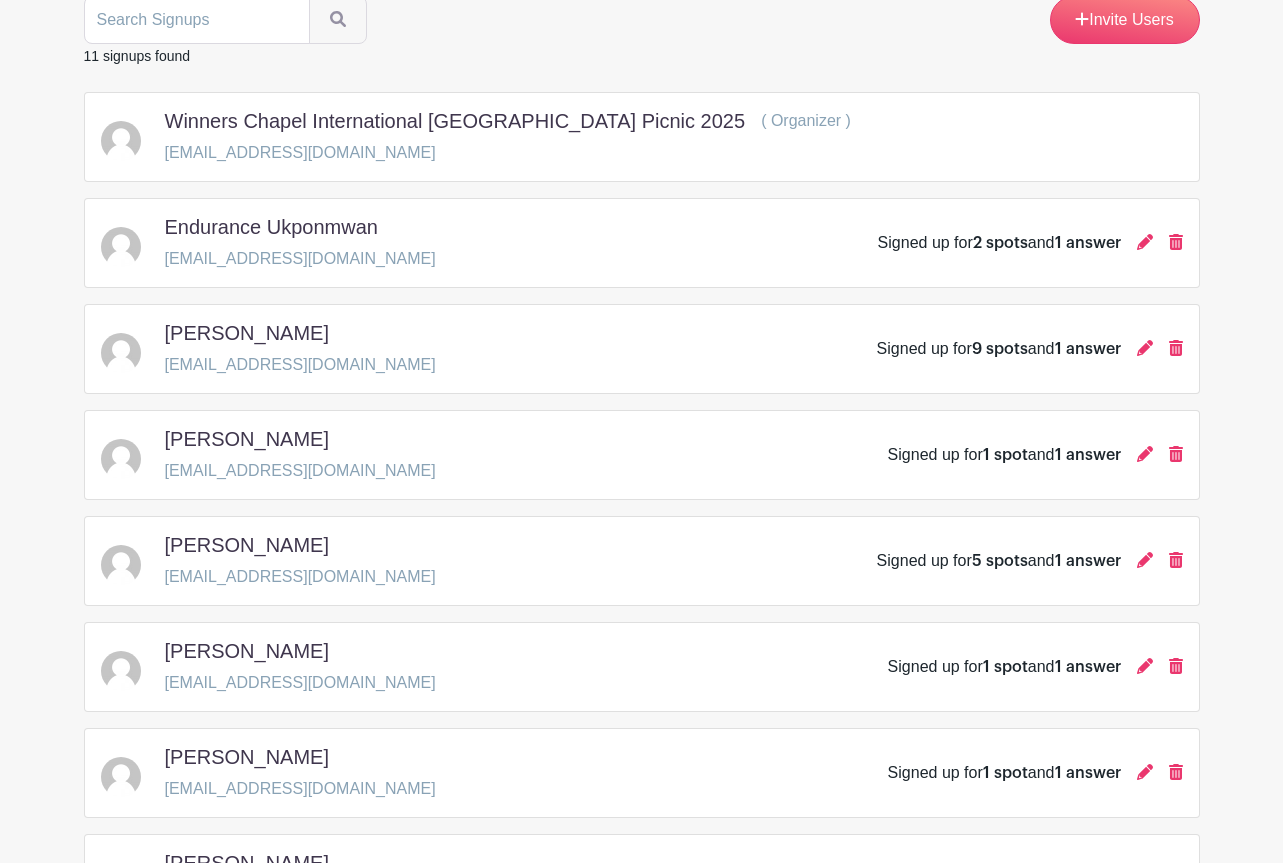 scroll, scrollTop: 309, scrollLeft: 0, axis: vertical 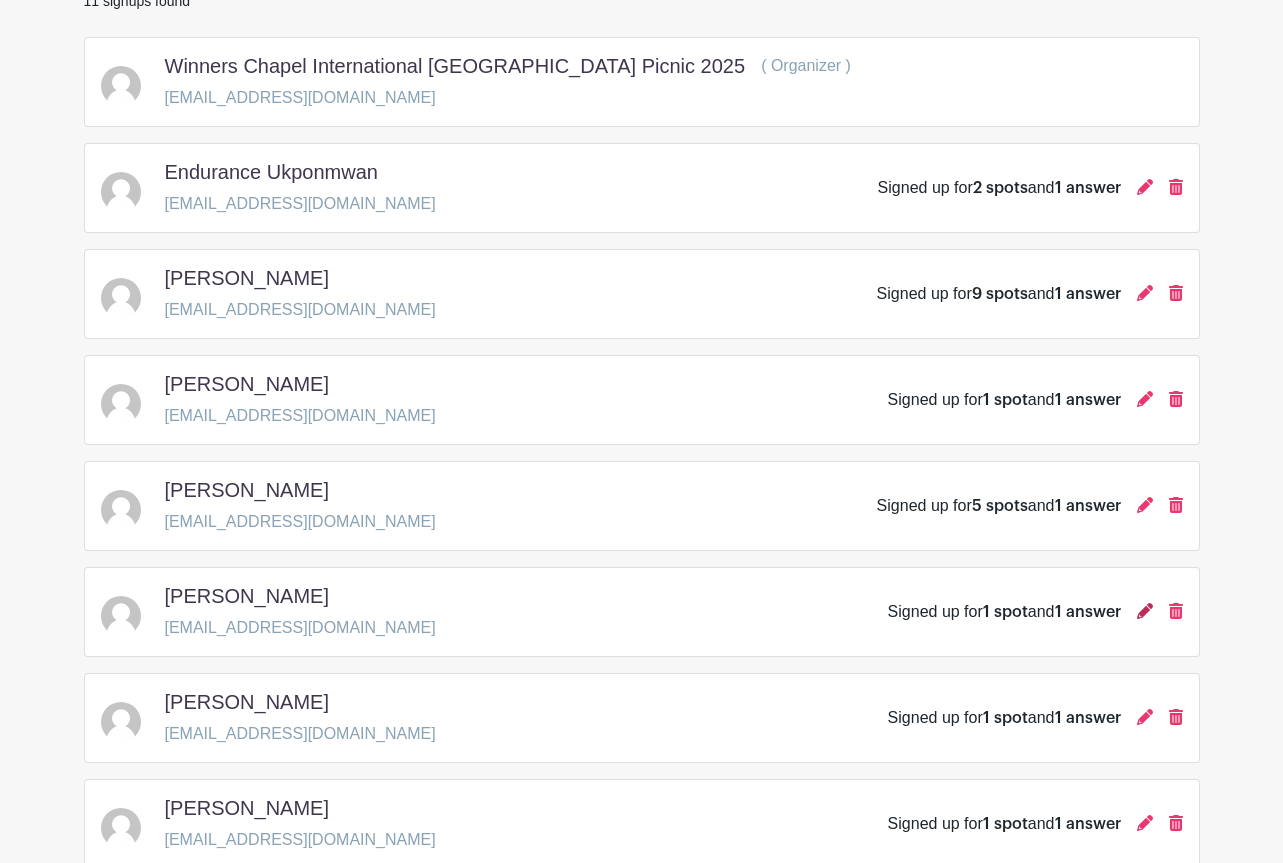 click 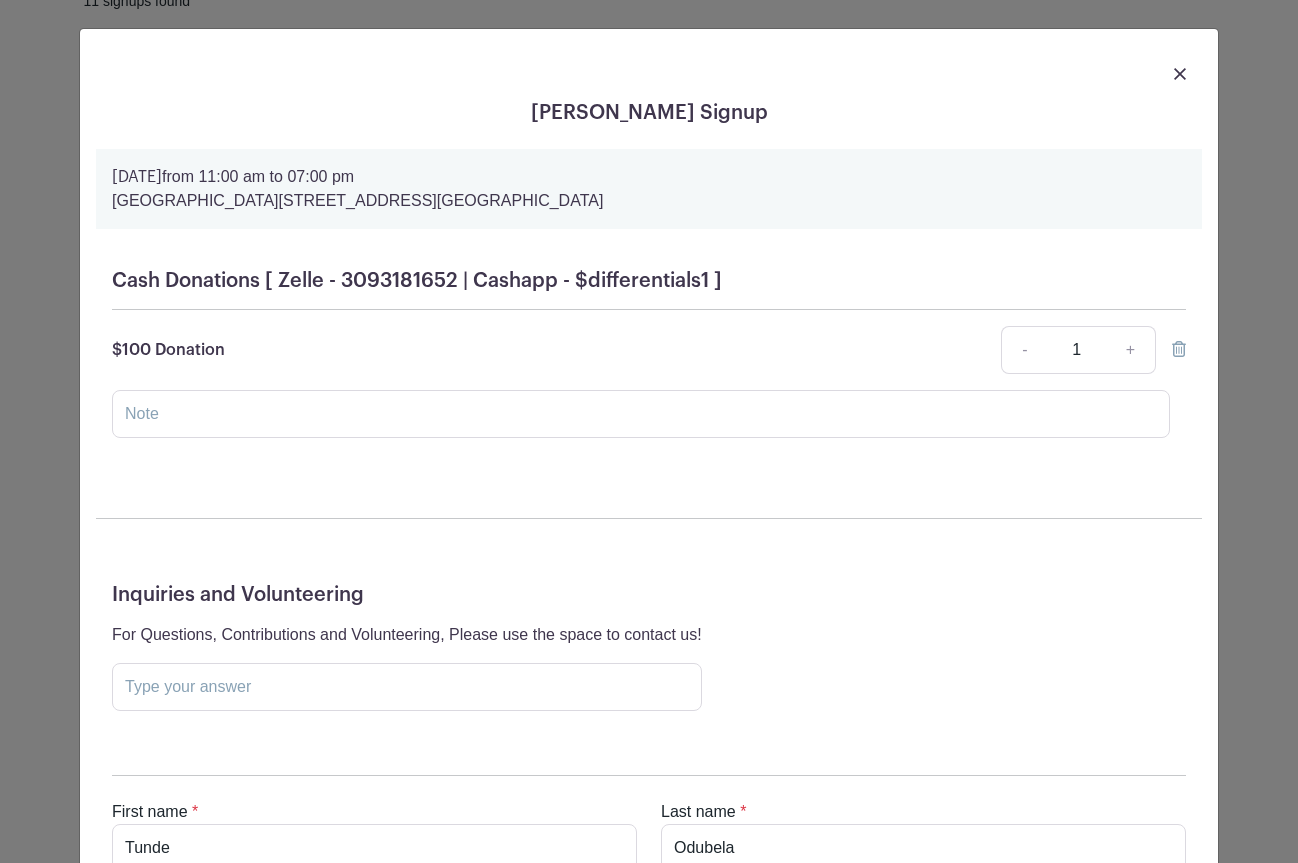 click at bounding box center [1180, 74] 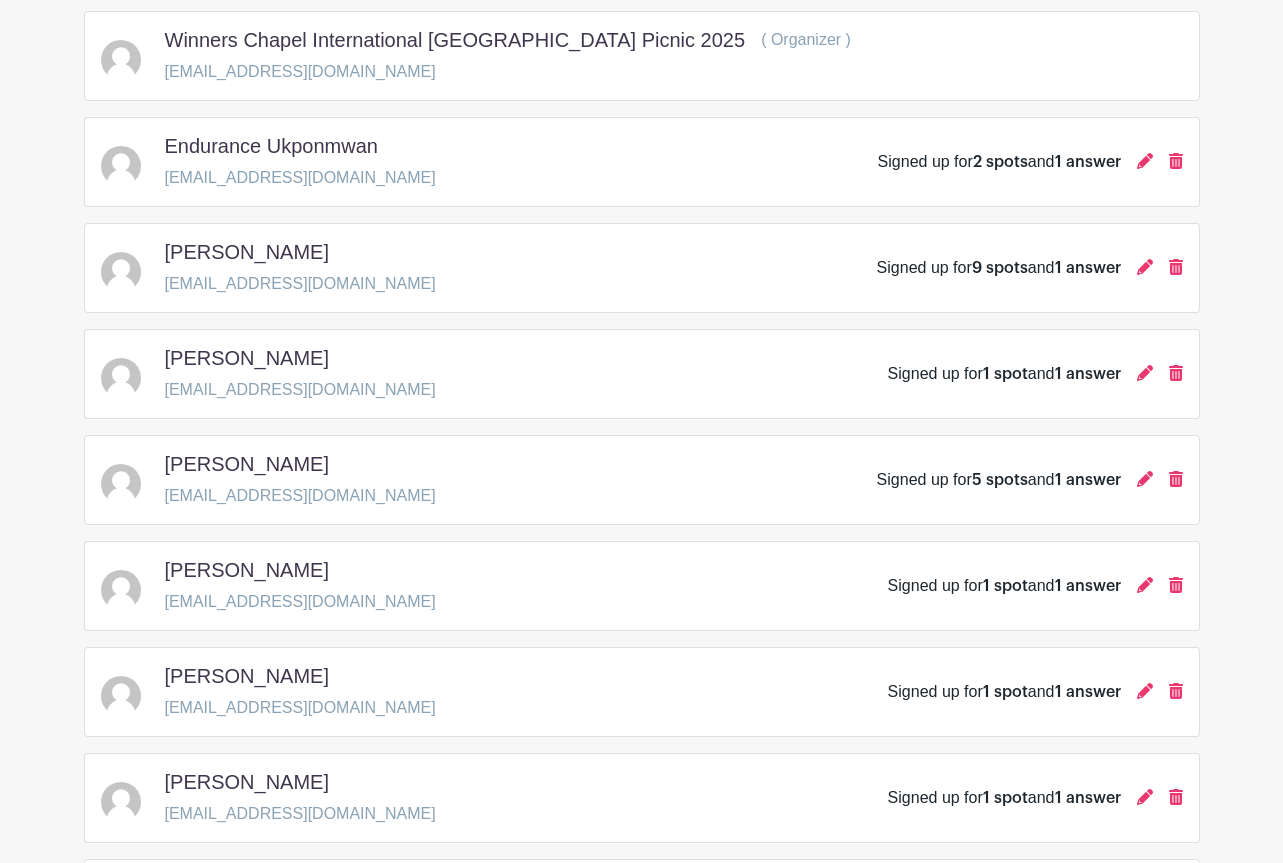 scroll, scrollTop: 348, scrollLeft: 0, axis: vertical 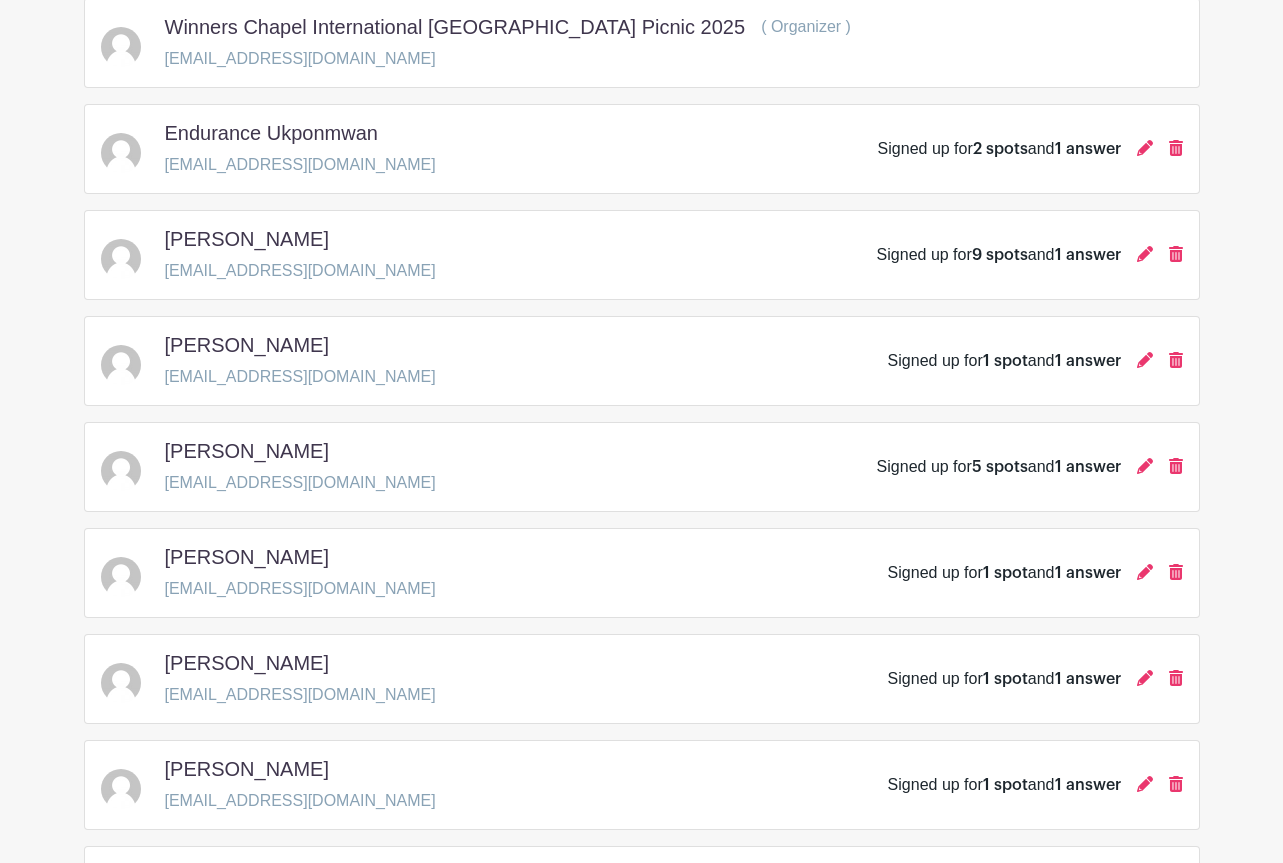 click on "Signed up for
1 spot
and
1 answer" at bounding box center [1035, 679] 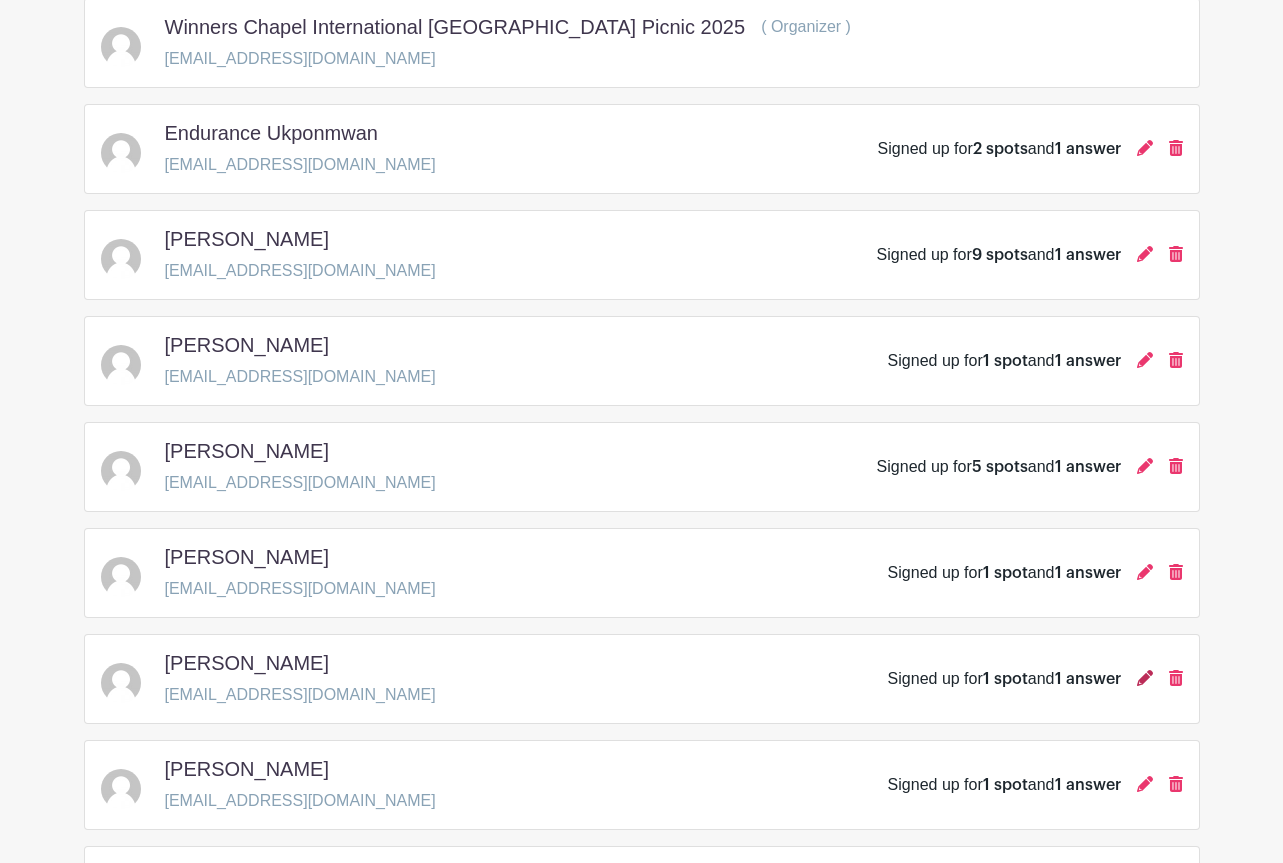 click 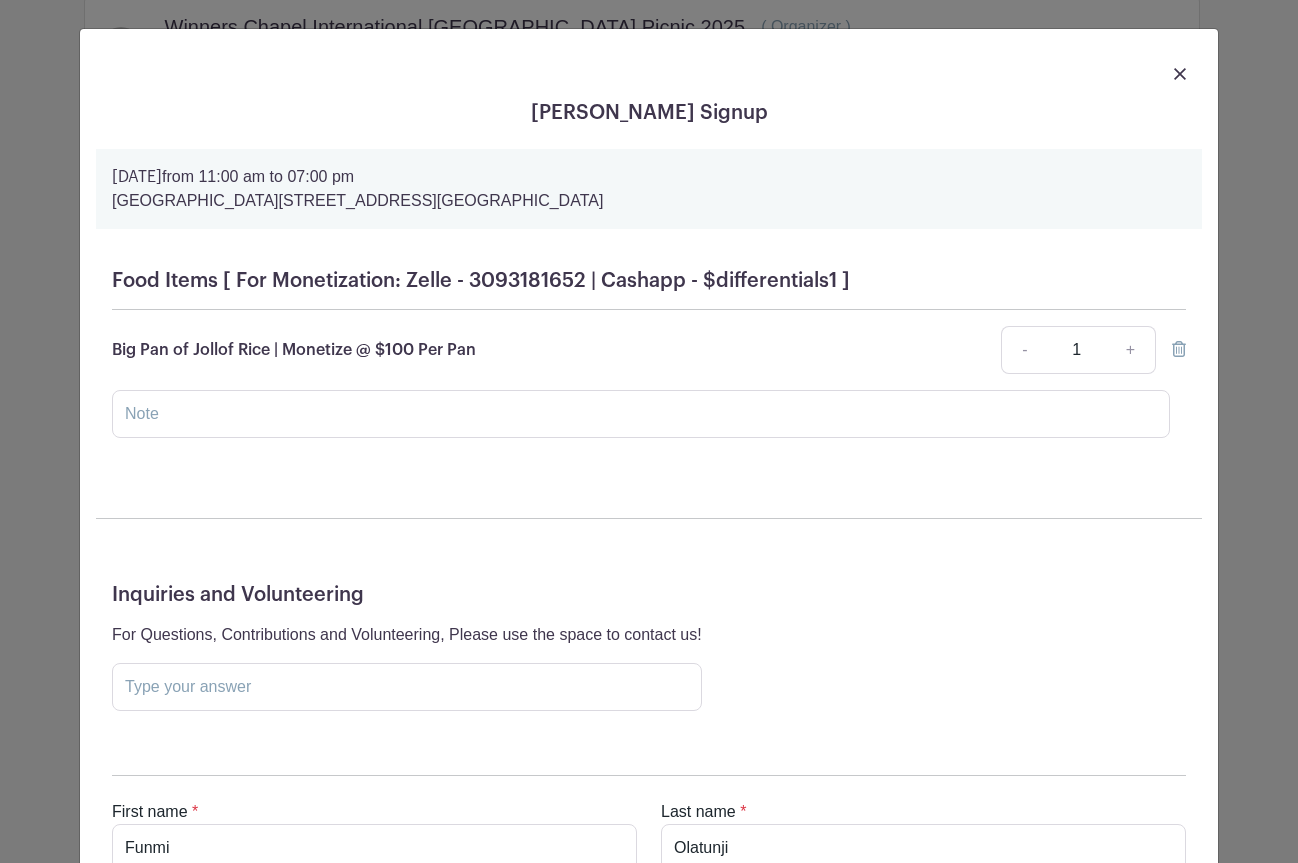 click at bounding box center [1180, 74] 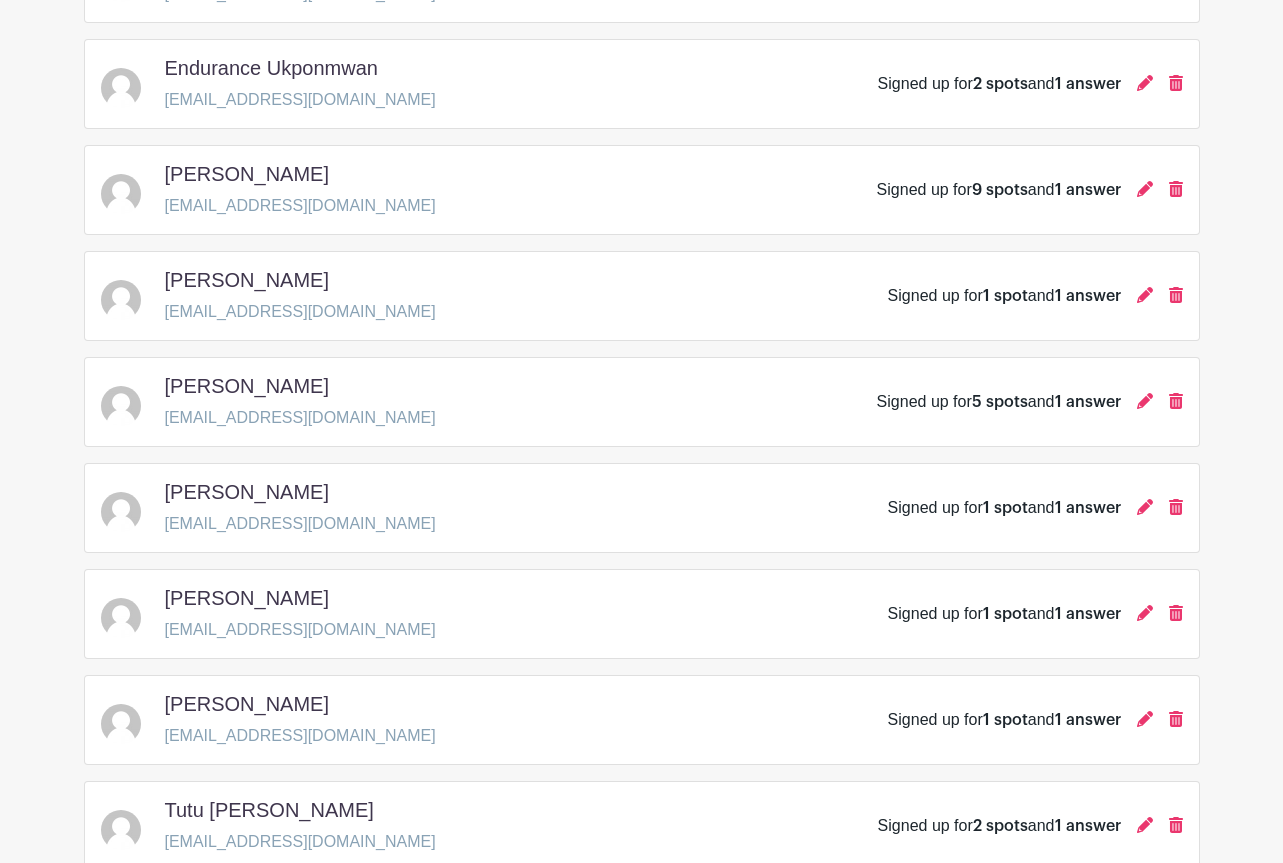 scroll, scrollTop: 513, scrollLeft: 0, axis: vertical 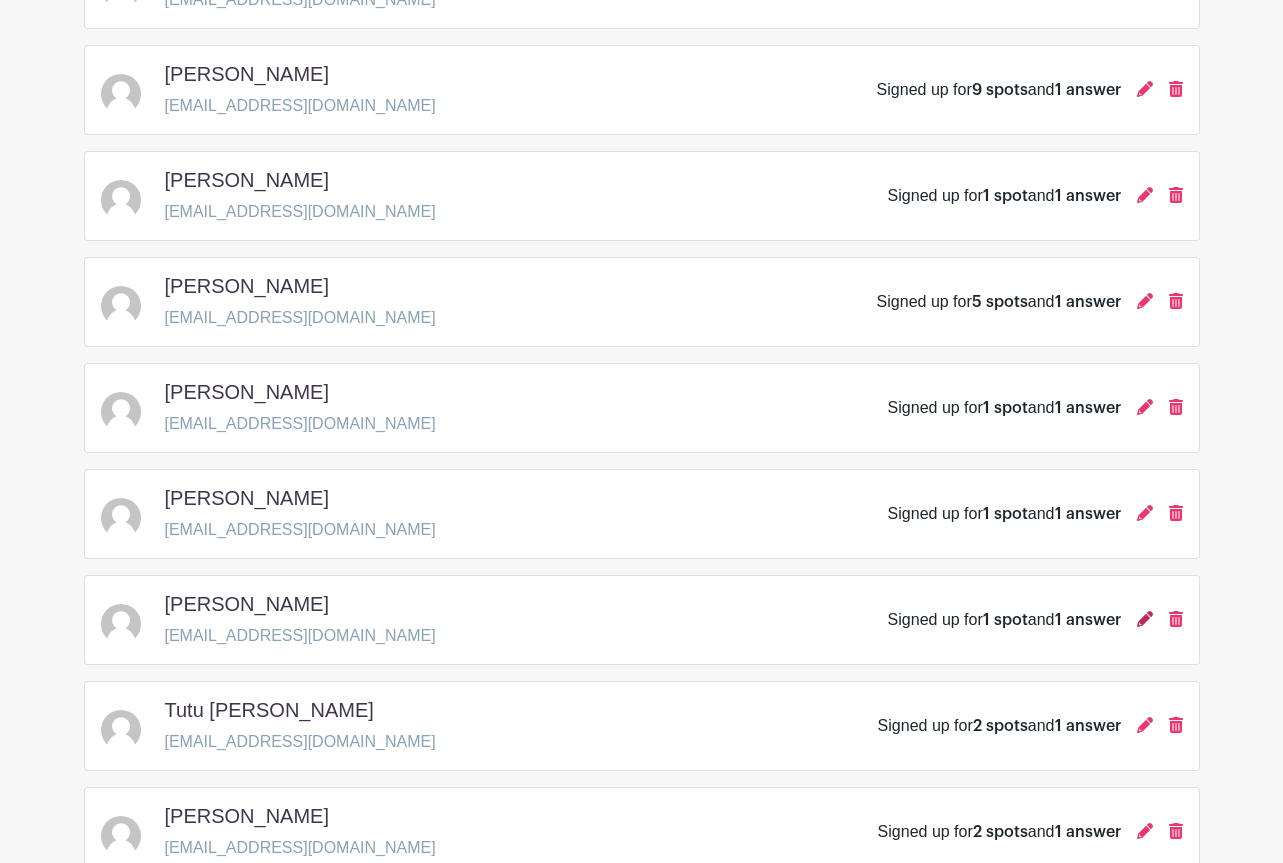 click 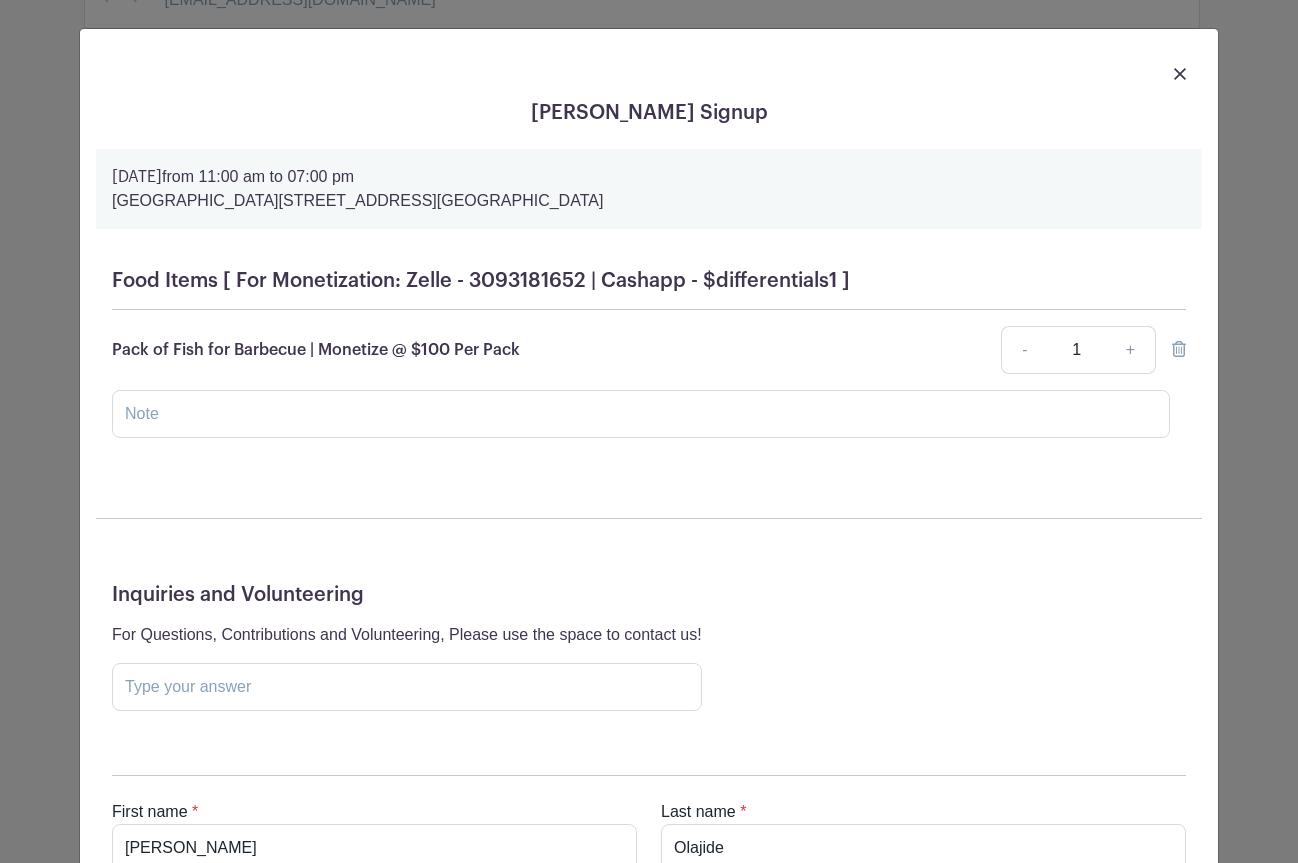 click at bounding box center [649, 73] 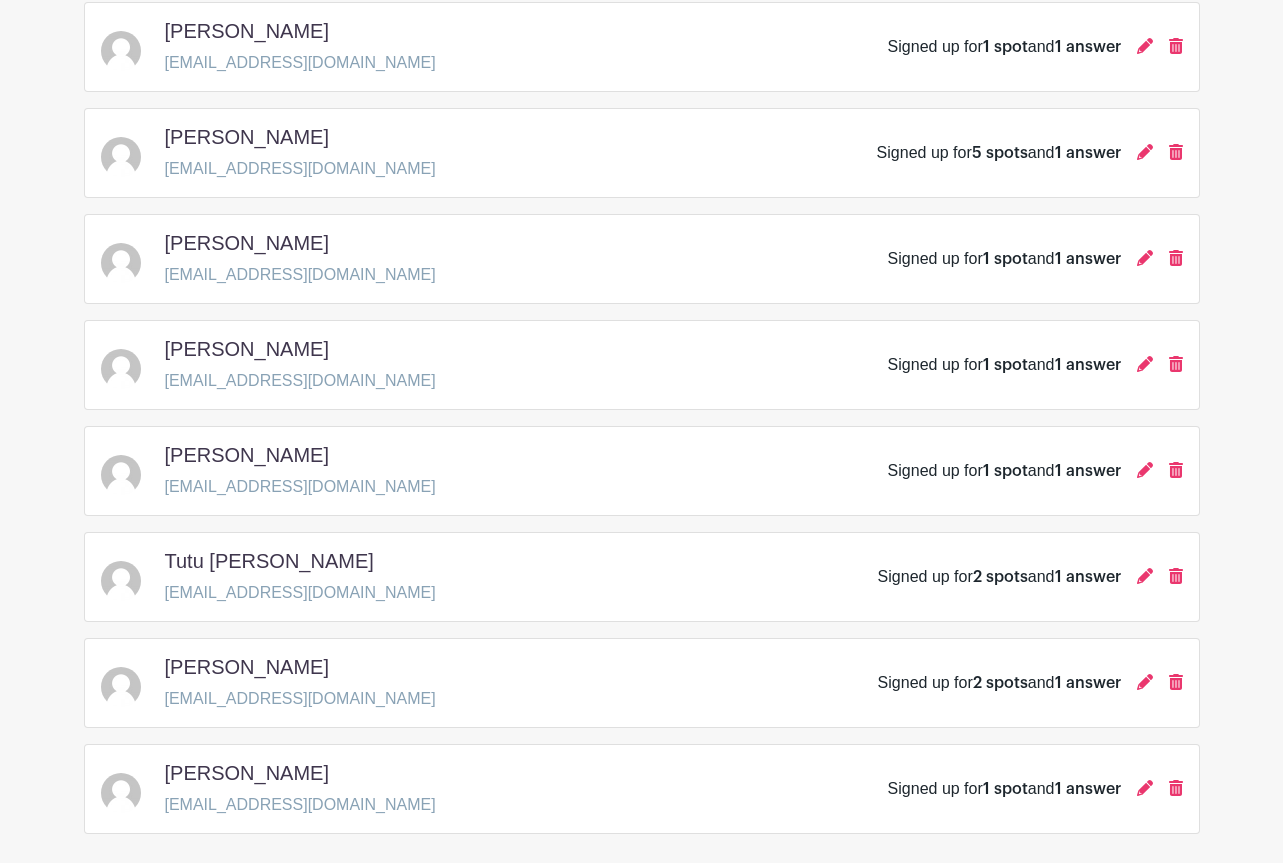 scroll, scrollTop: 688, scrollLeft: 0, axis: vertical 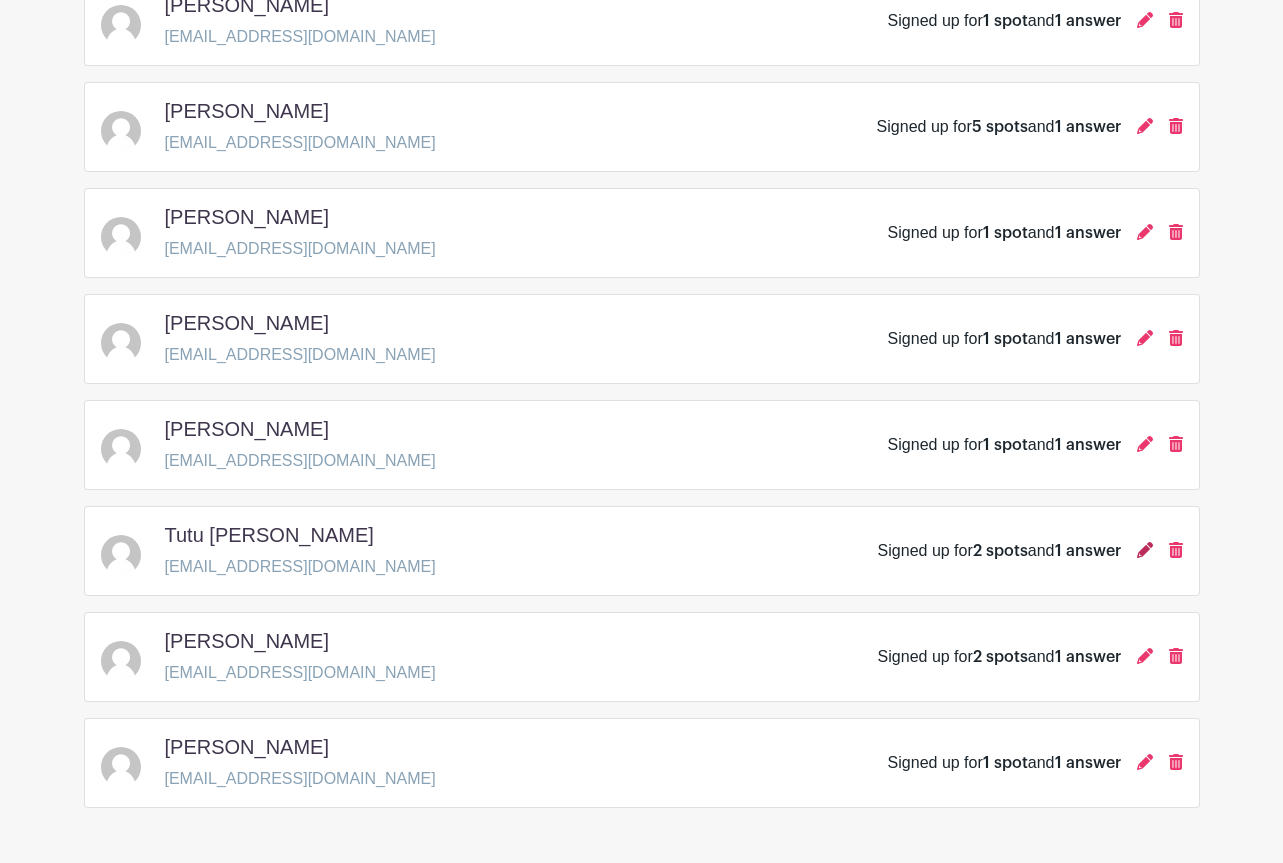 click 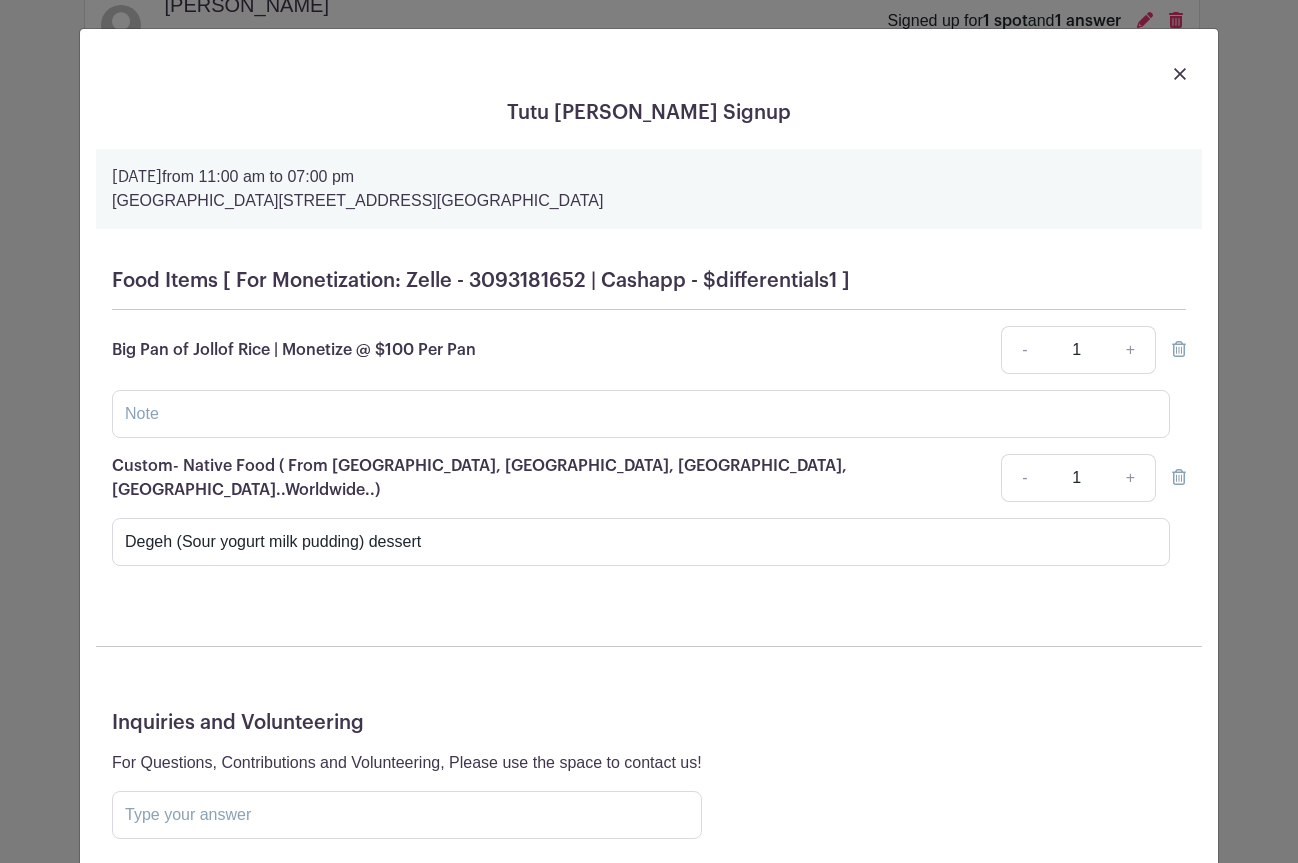 click at bounding box center [1180, 73] 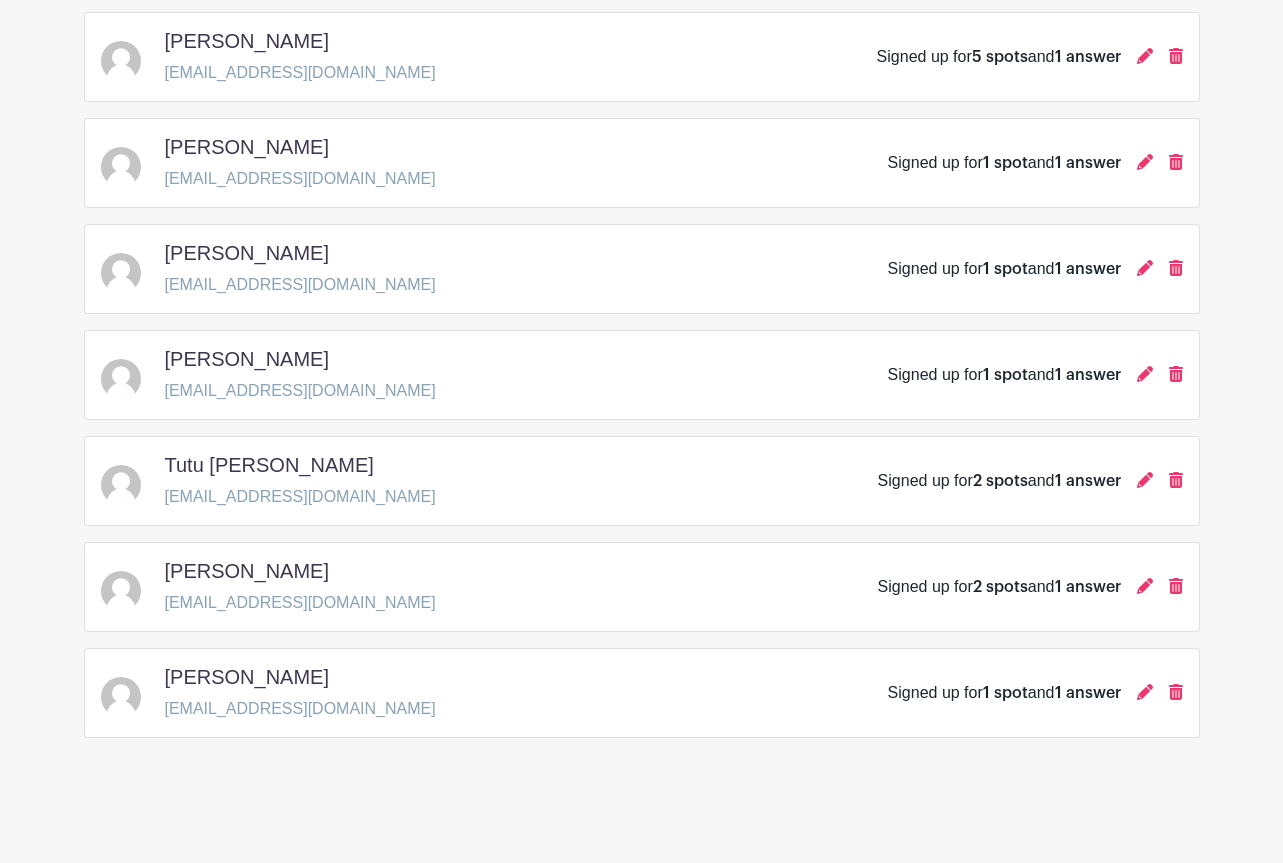 scroll, scrollTop: 775, scrollLeft: 0, axis: vertical 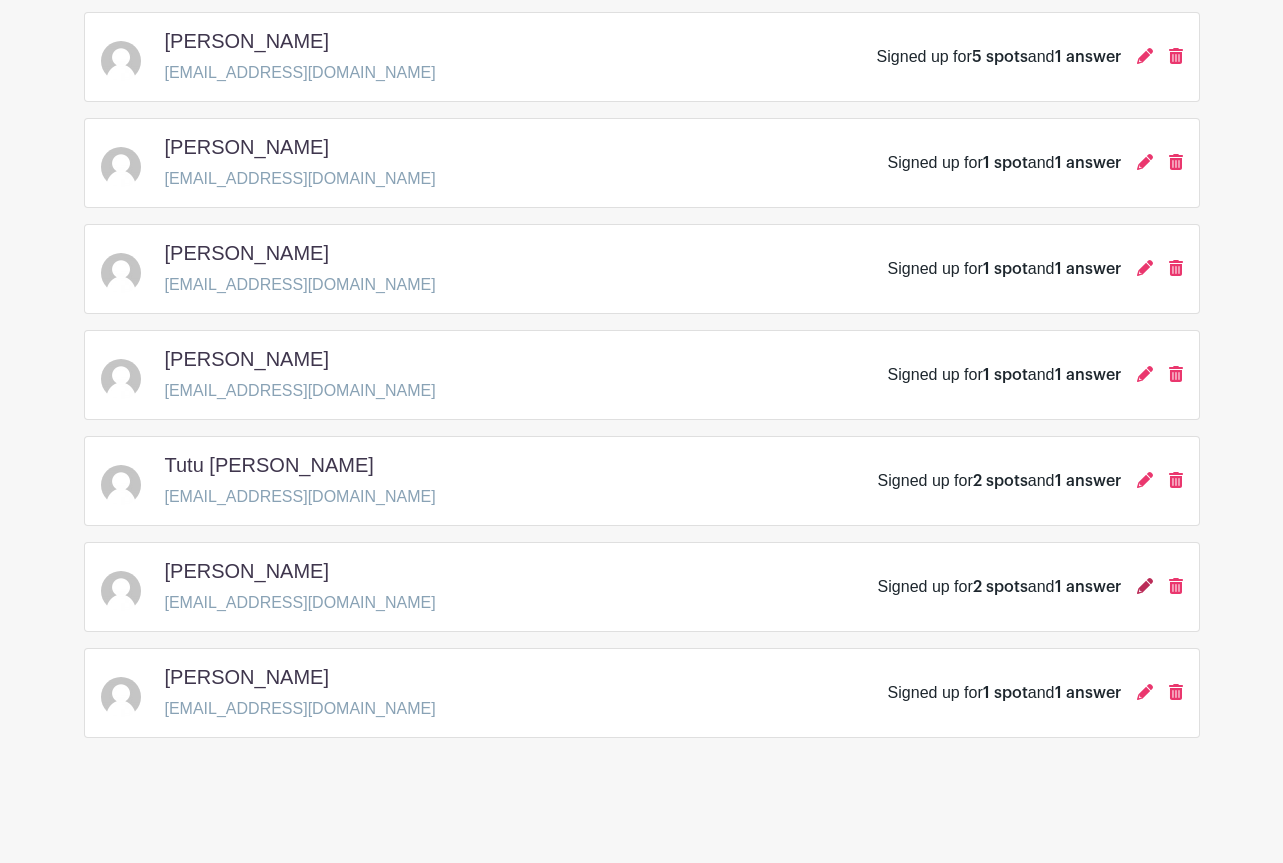 click 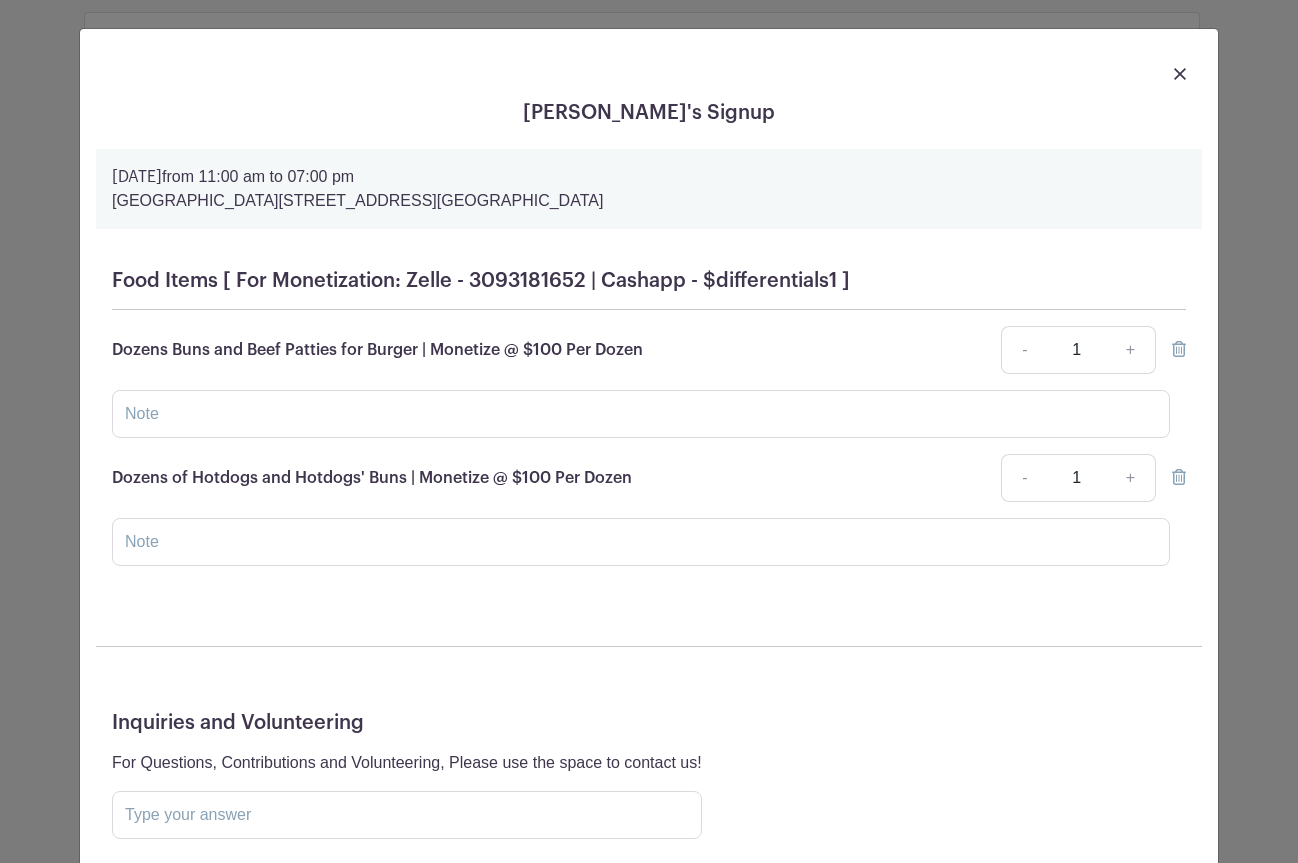 click at bounding box center [1180, 74] 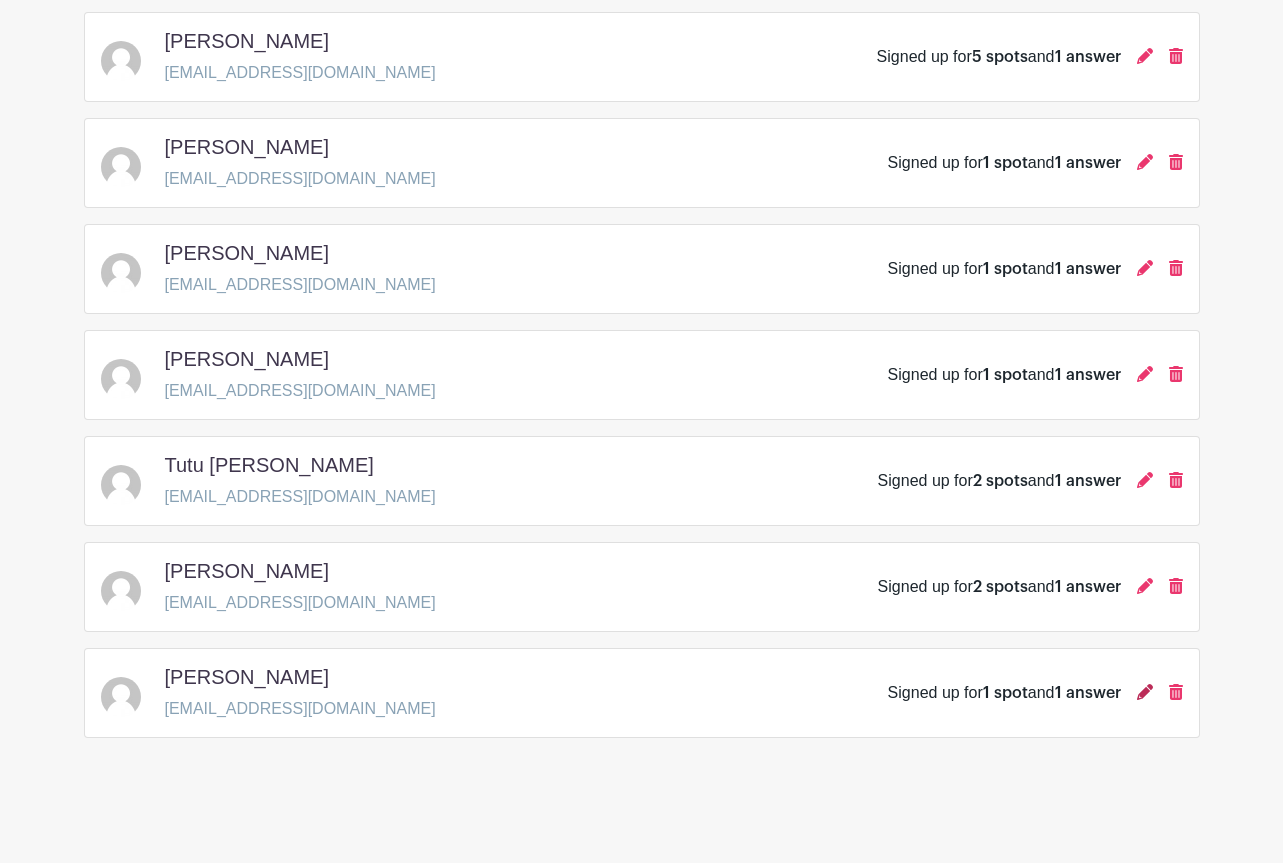 click 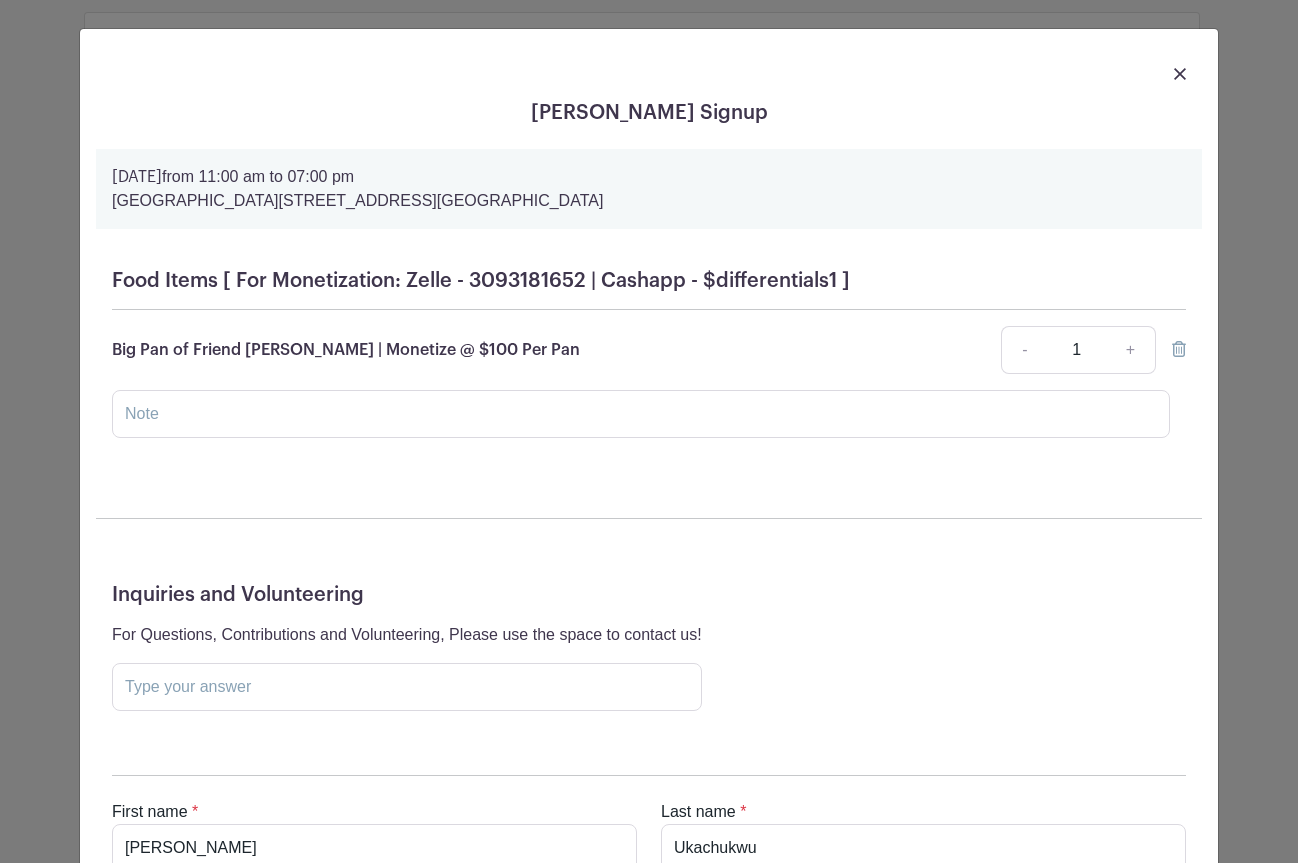 click at bounding box center [1180, 73] 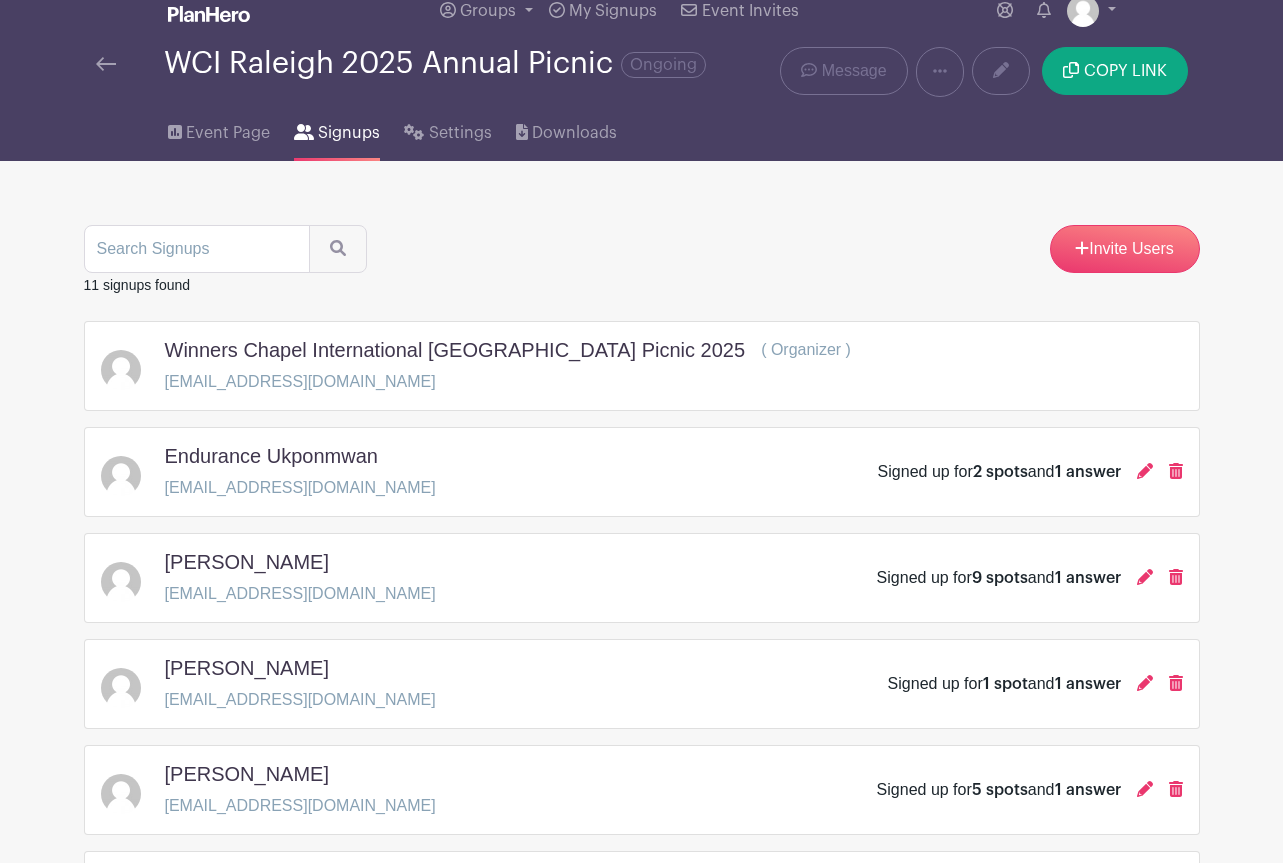 scroll, scrollTop: 0, scrollLeft: 0, axis: both 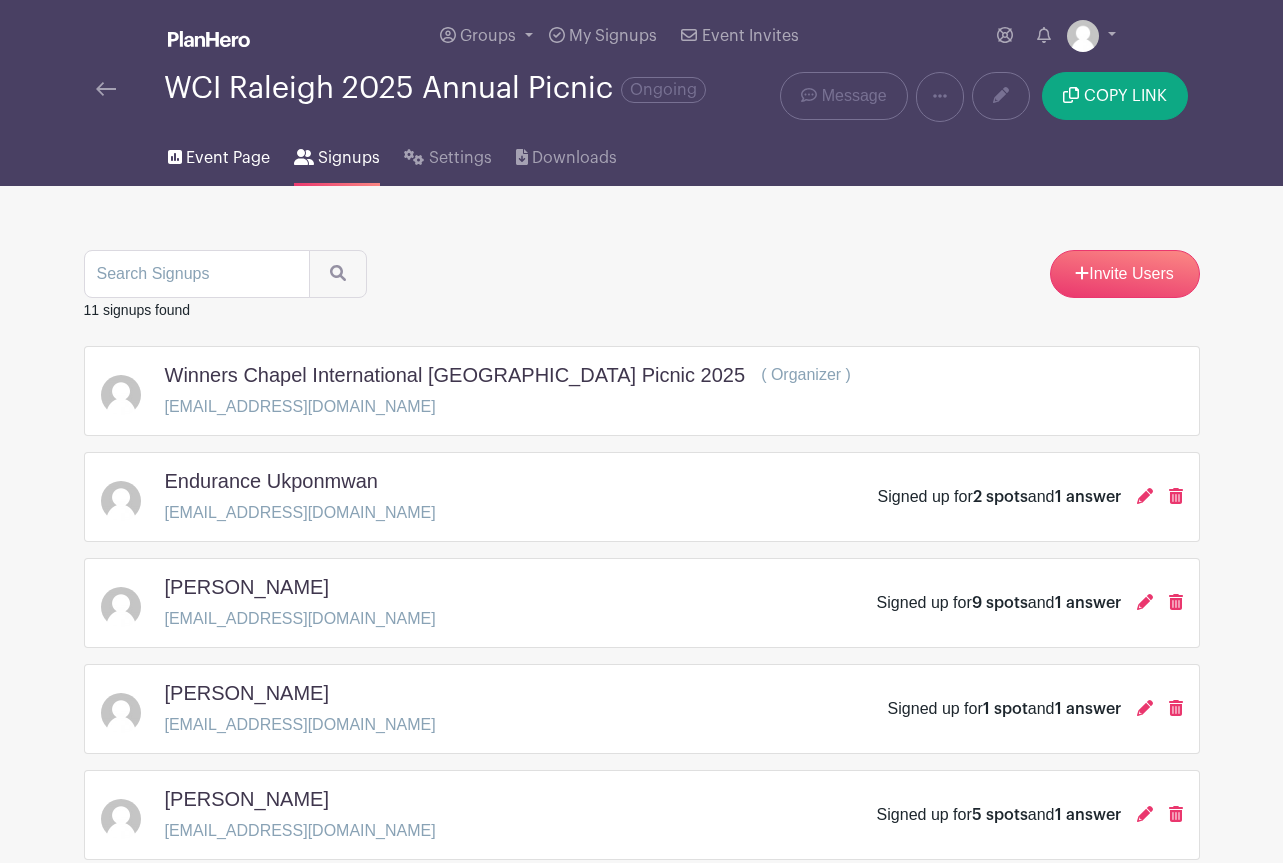 click on "Event Page" at bounding box center (228, 158) 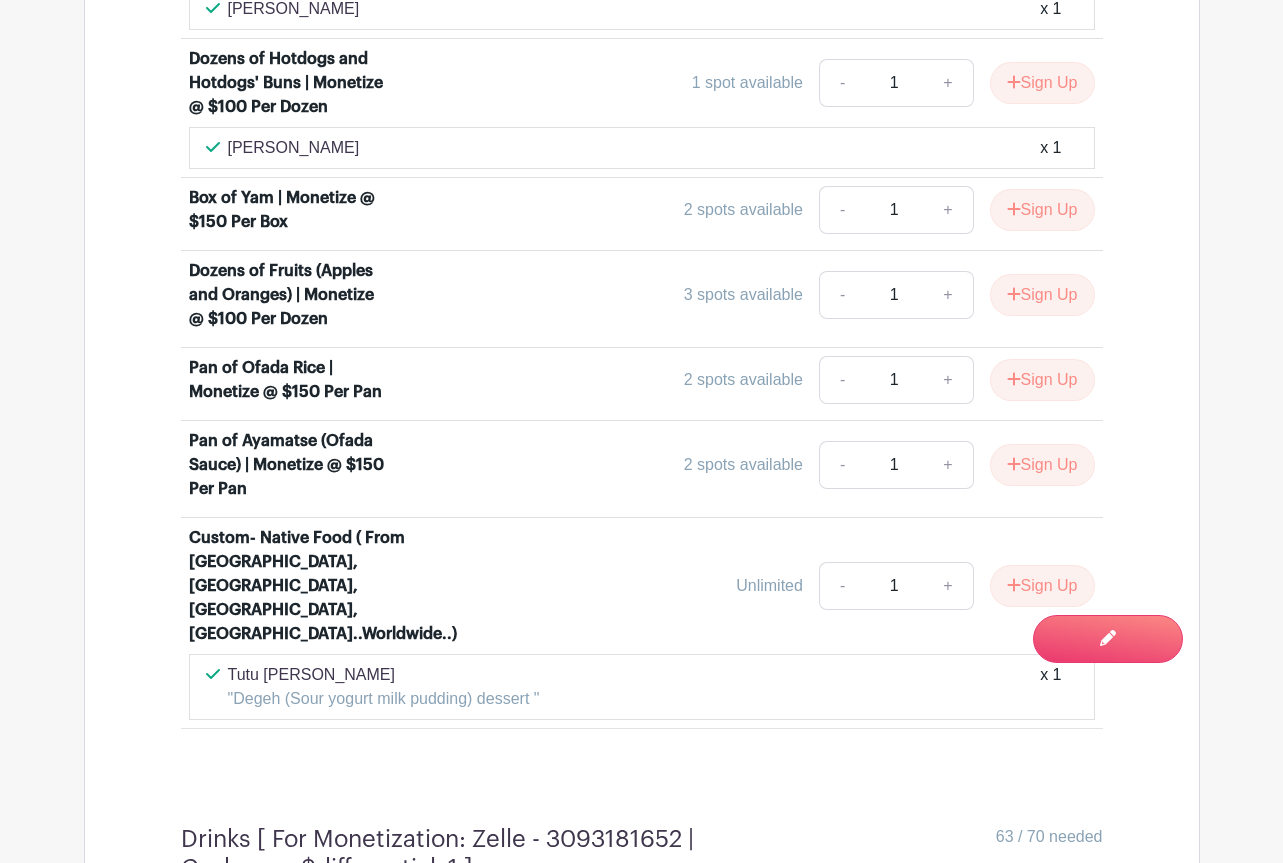 scroll, scrollTop: 3931, scrollLeft: 0, axis: vertical 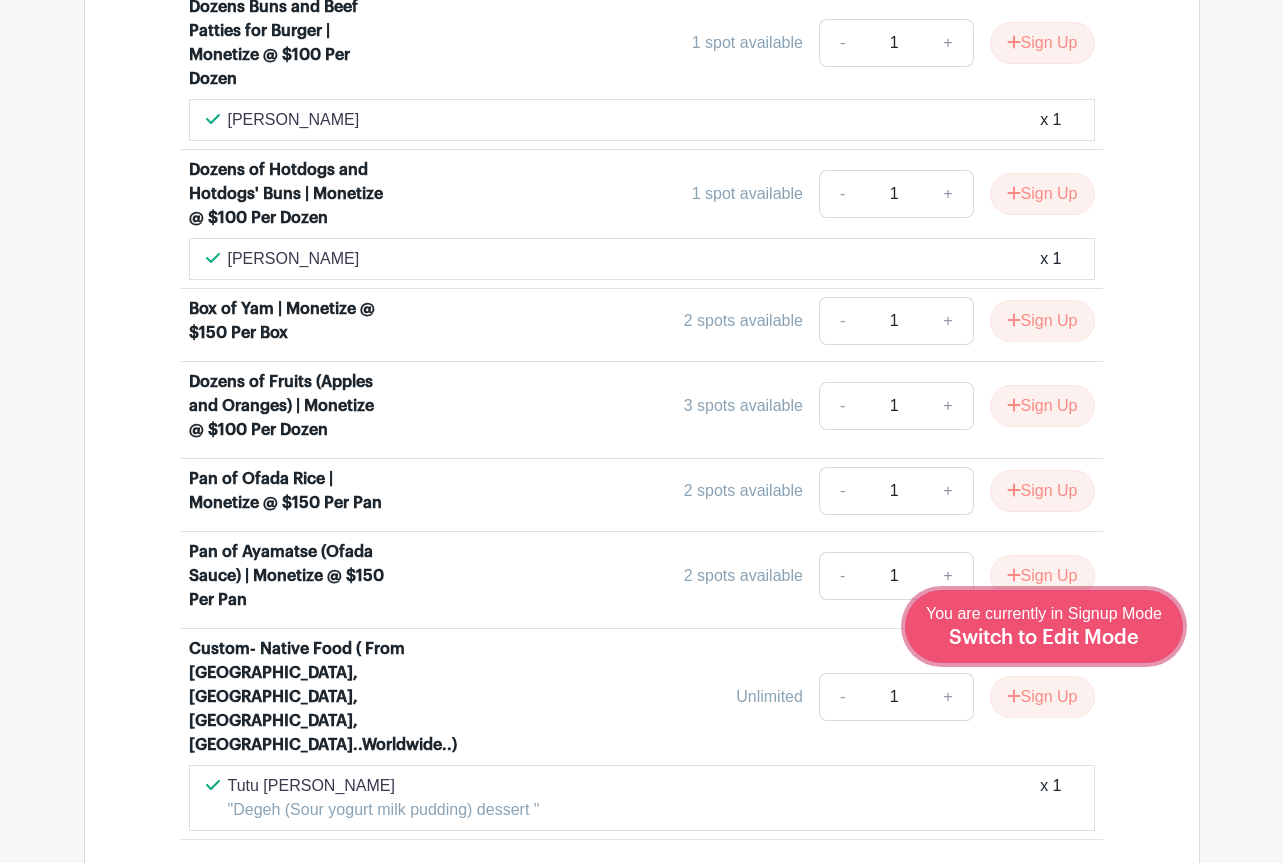 click on "You are currently in Signup Mode
Switch to Edit Mode" at bounding box center [1044, 626] 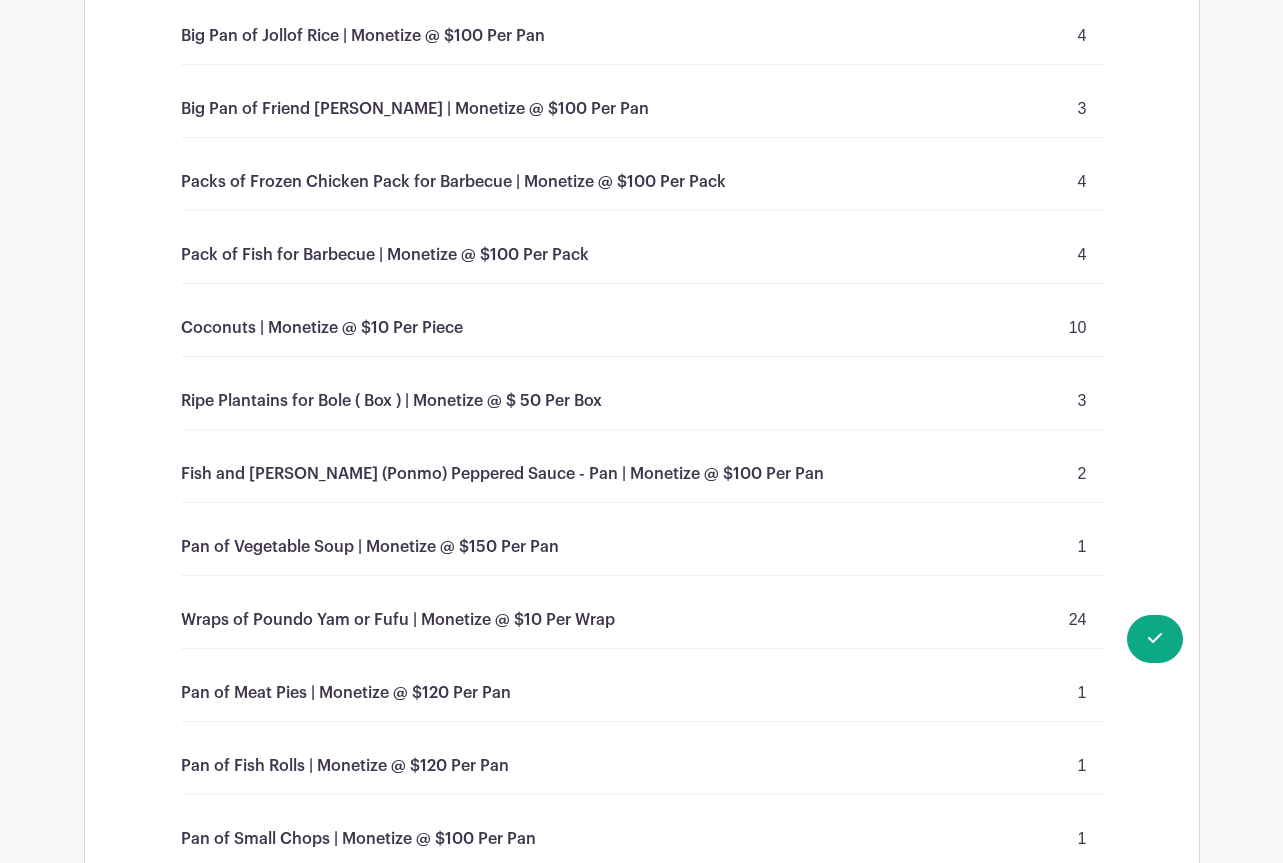 scroll, scrollTop: 1743, scrollLeft: 0, axis: vertical 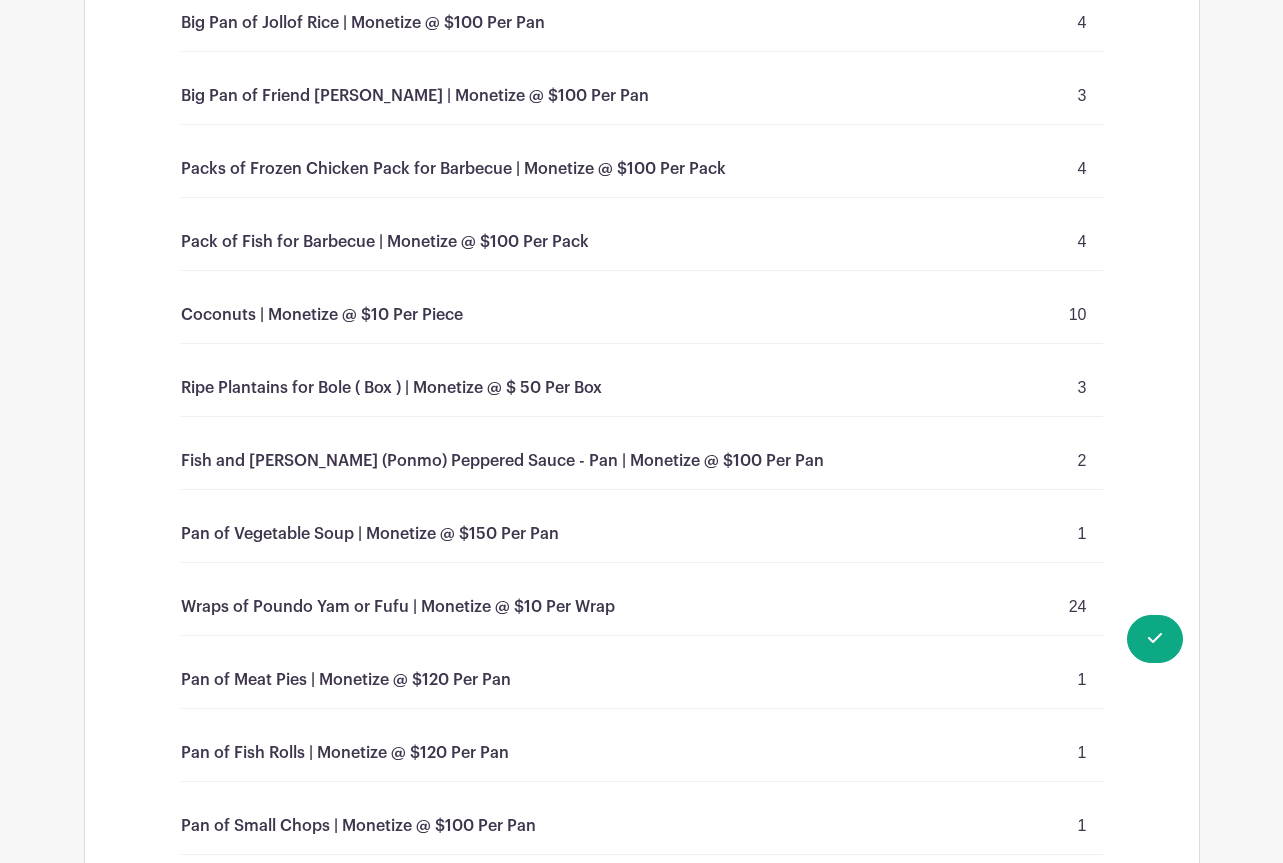 click on "Wraps of Poundo Yam or Fufu | Monetize @ $10 Per Wrap
24" at bounding box center [642, 607] 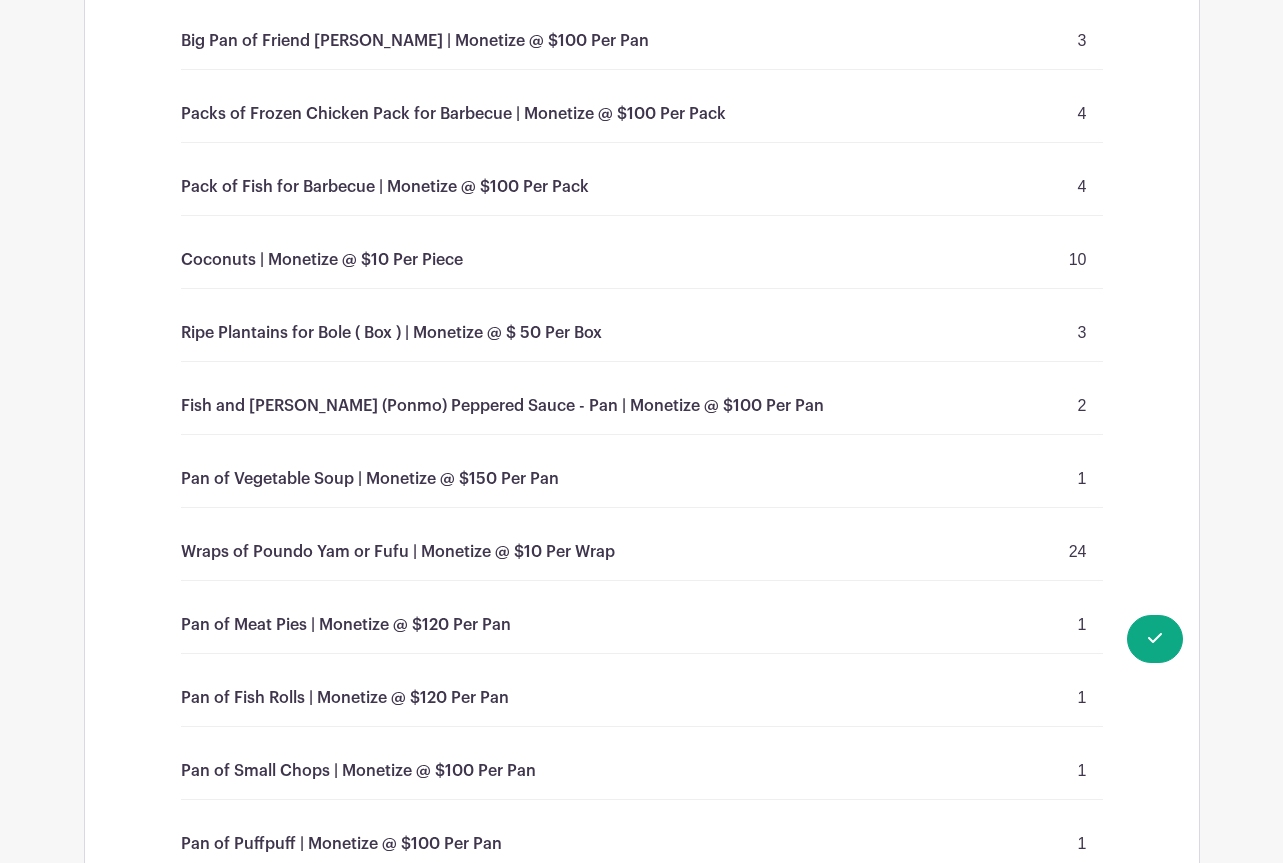scroll, scrollTop: 1267, scrollLeft: 0, axis: vertical 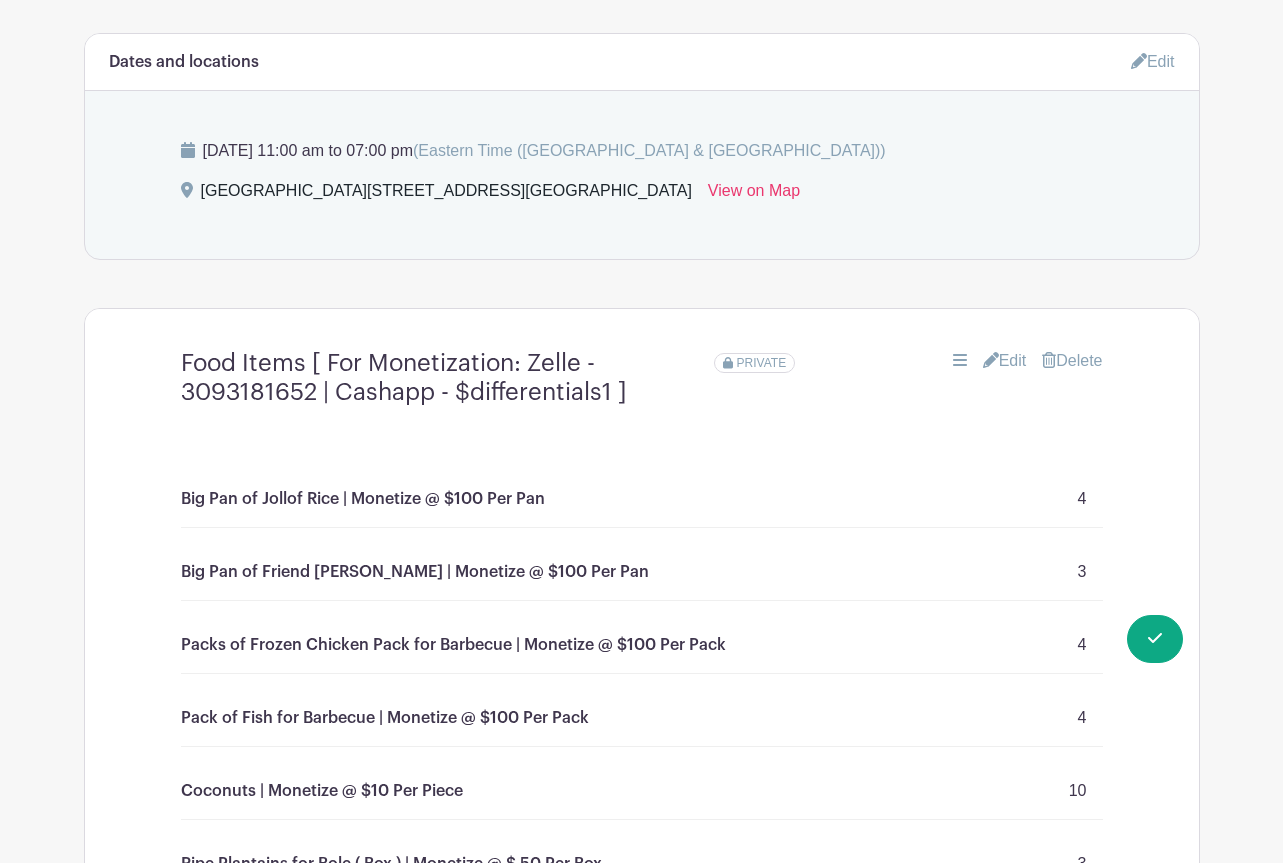 click on "Edit" at bounding box center [1005, 361] 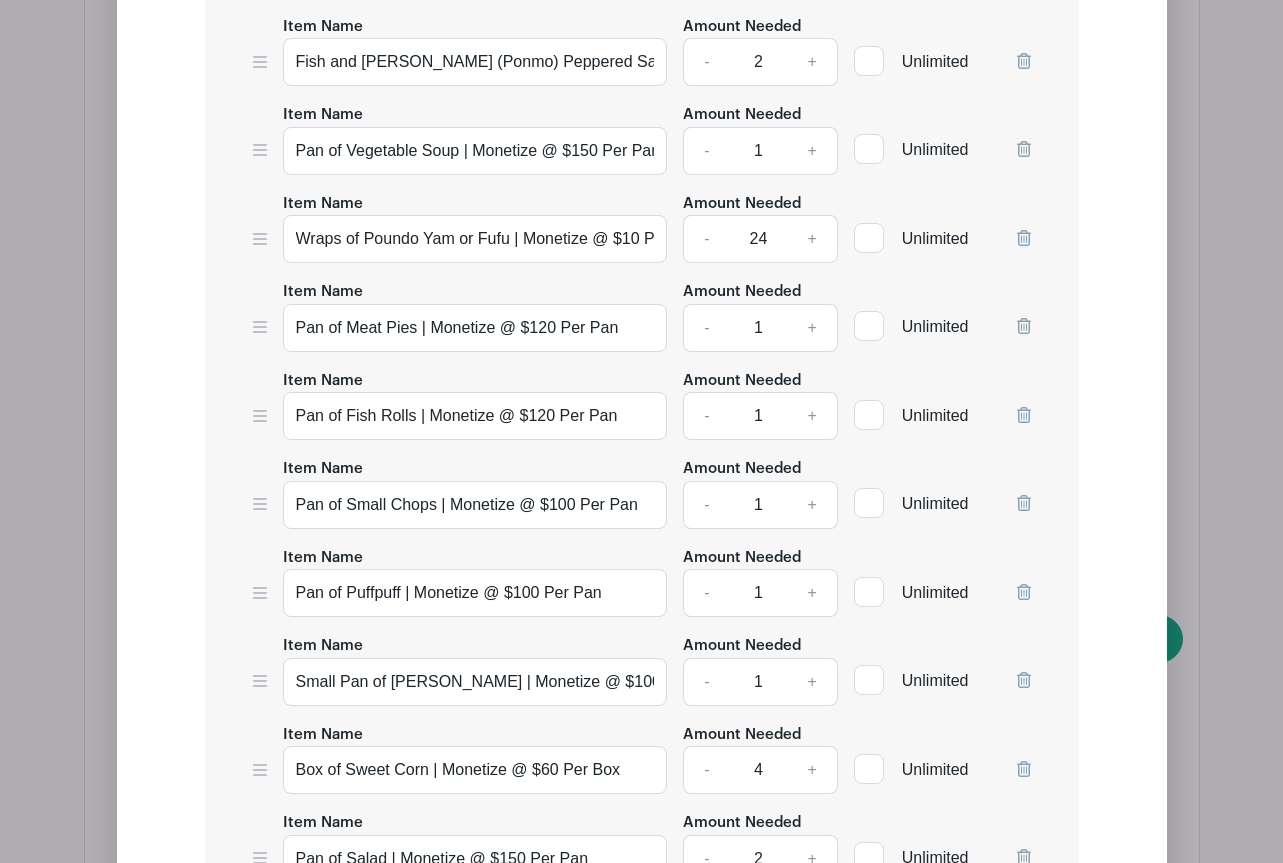 scroll, scrollTop: 2601, scrollLeft: 0, axis: vertical 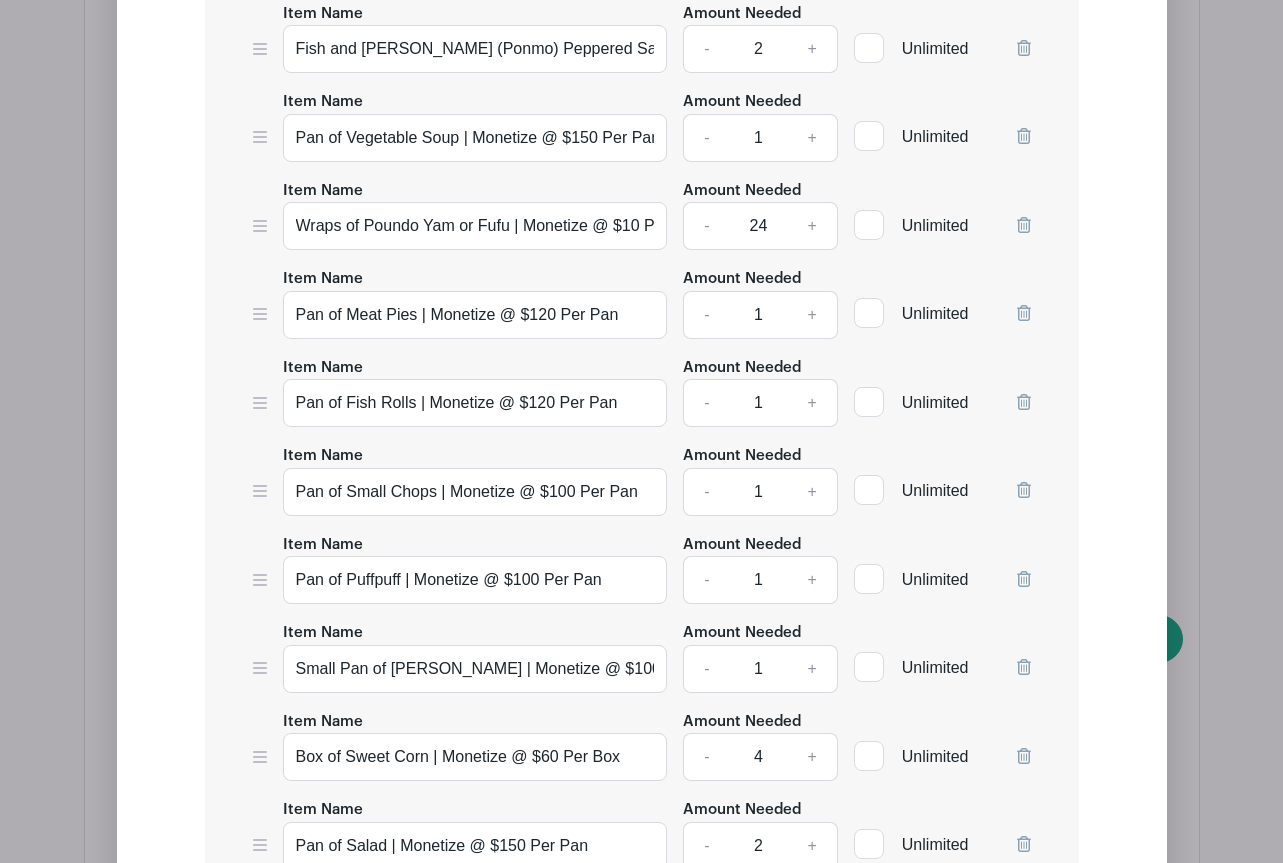 click 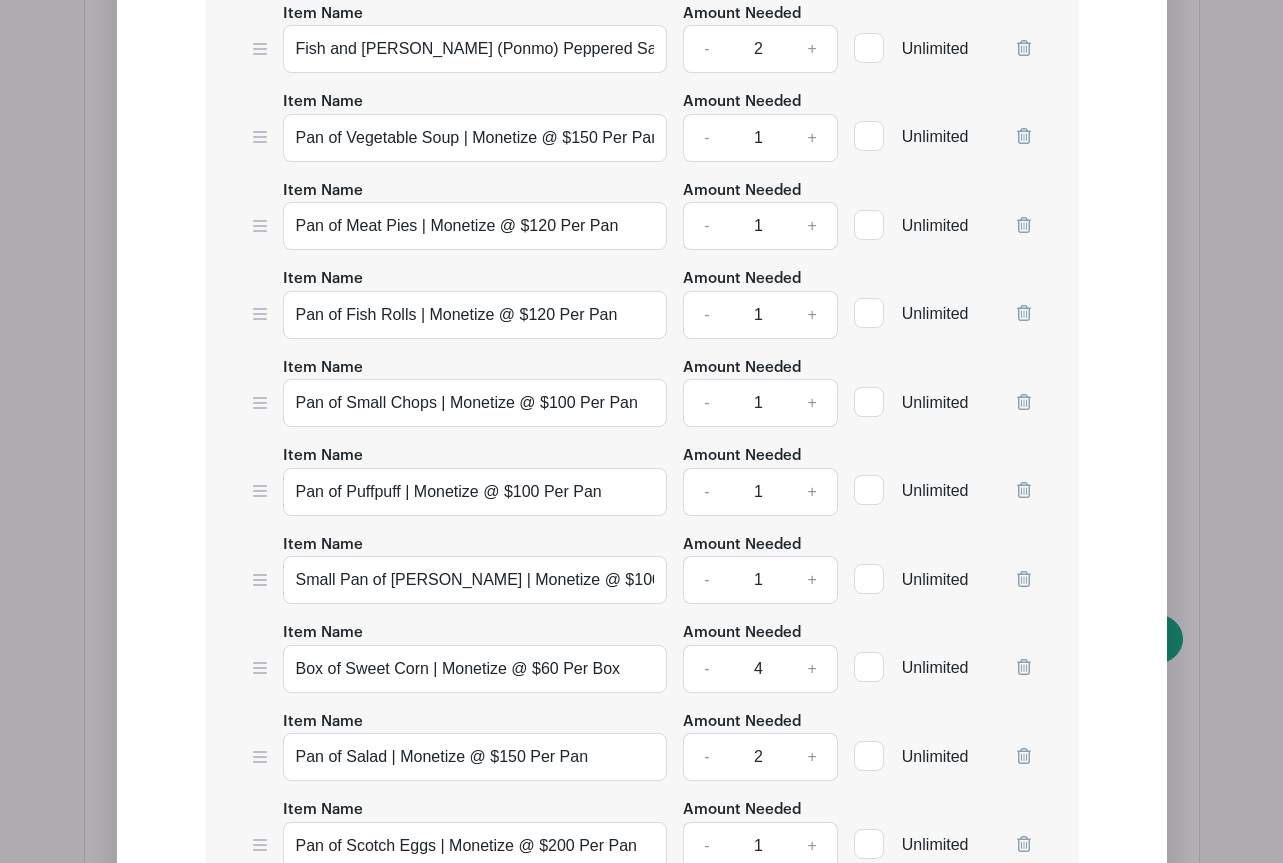 click 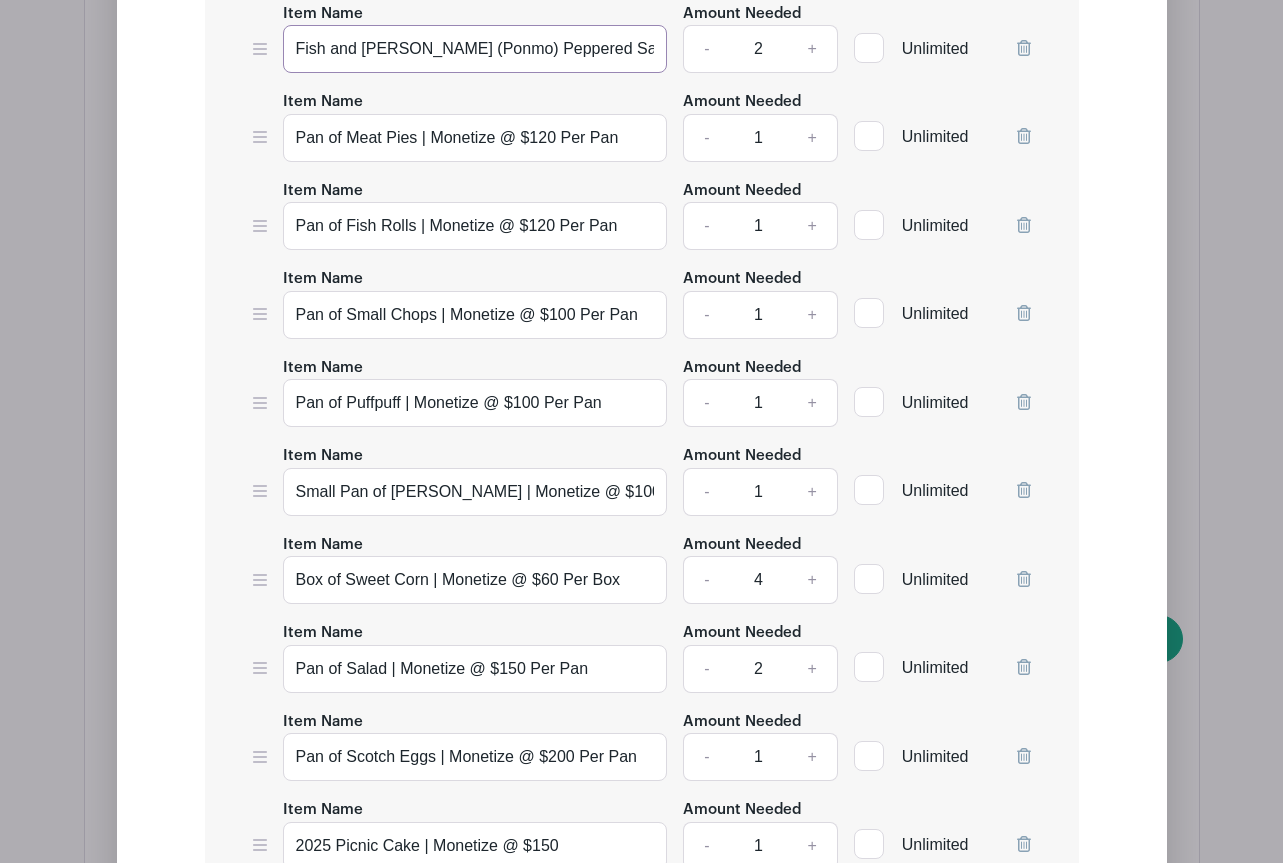 click on "Fish and Cowskin (Ponmo) Peppered Sauce - Pan | Monetize @ $100 Per Pan" at bounding box center [475, 49] 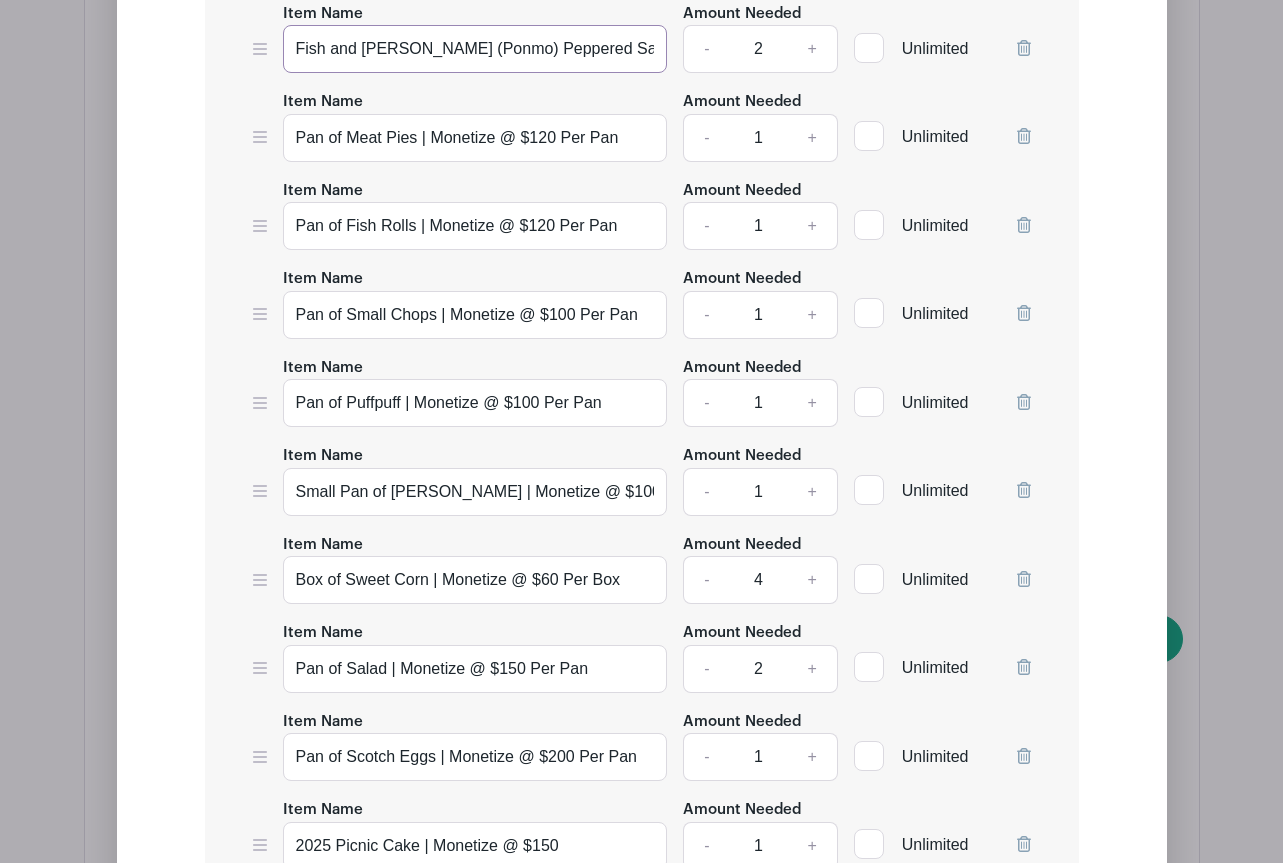drag, startPoint x: 489, startPoint y: 66, endPoint x: 236, endPoint y: 68, distance: 253.0079 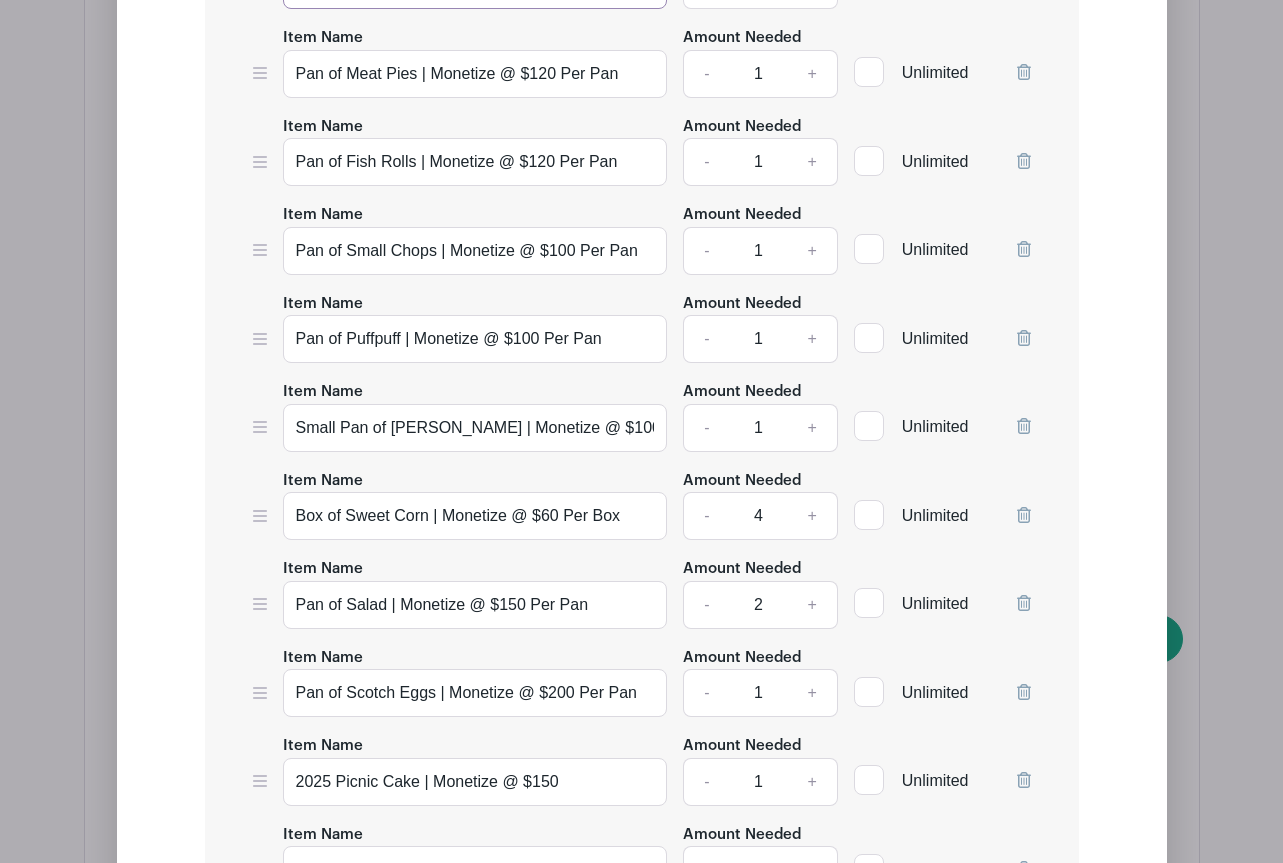 scroll, scrollTop: 2678, scrollLeft: 0, axis: vertical 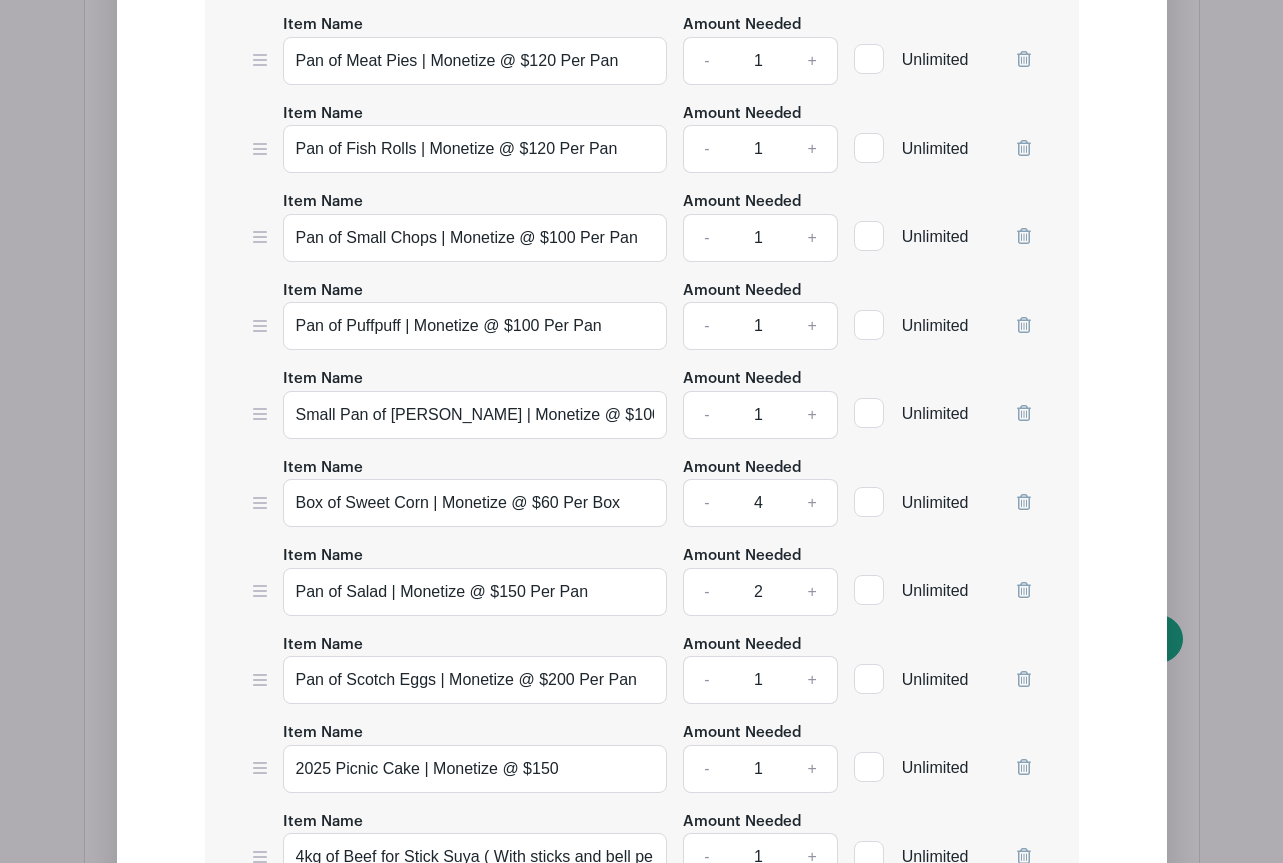 type on "Peppered Sauce - Pan | Monetize @ $100 Per Pan" 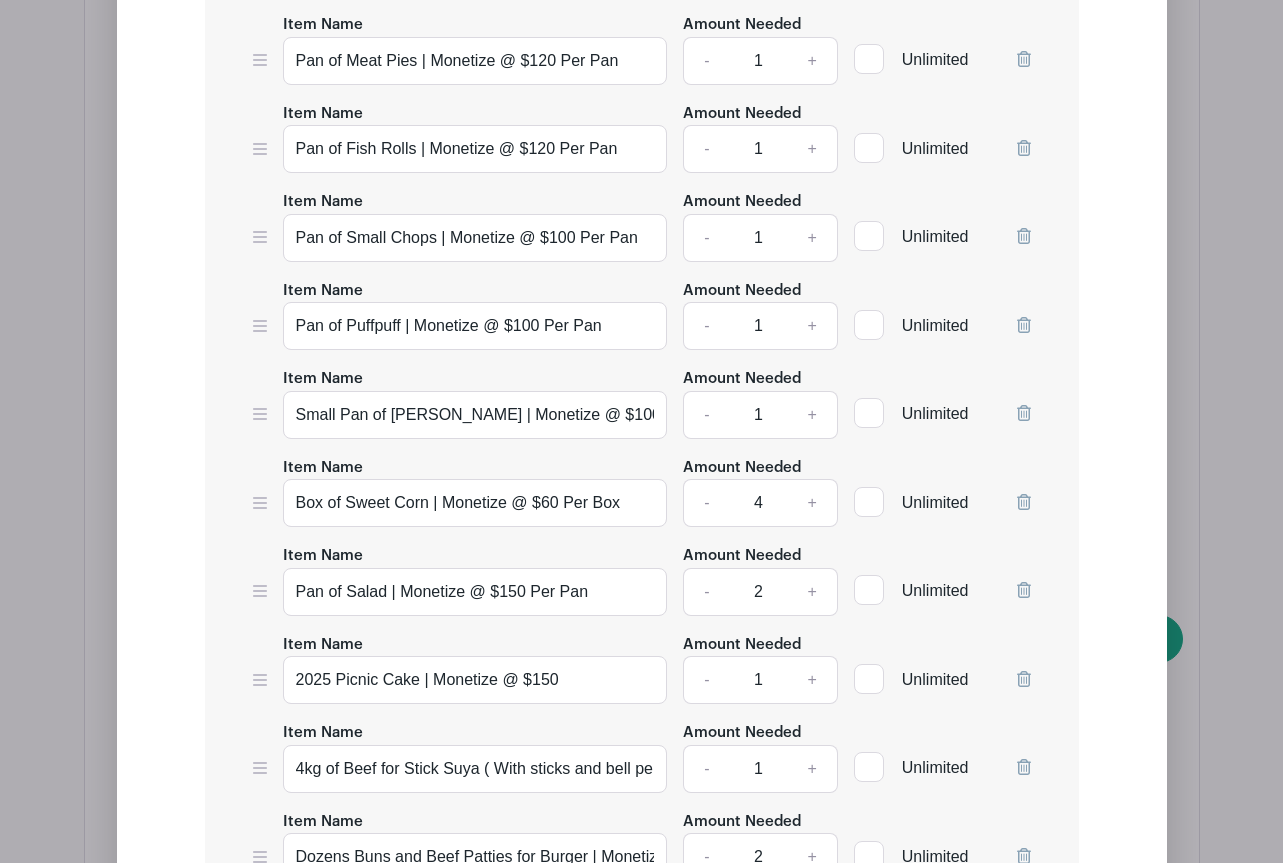 scroll, scrollTop: 2691, scrollLeft: 0, axis: vertical 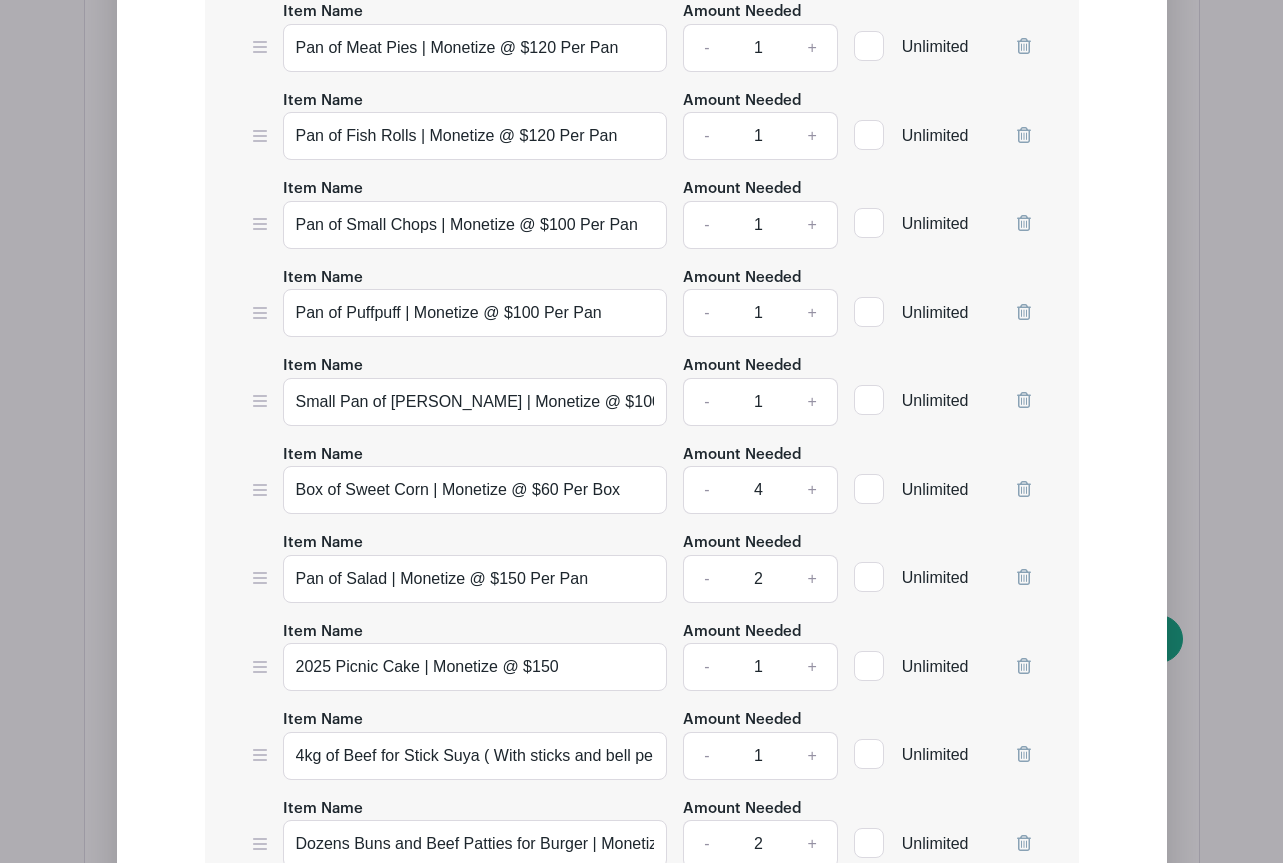 click 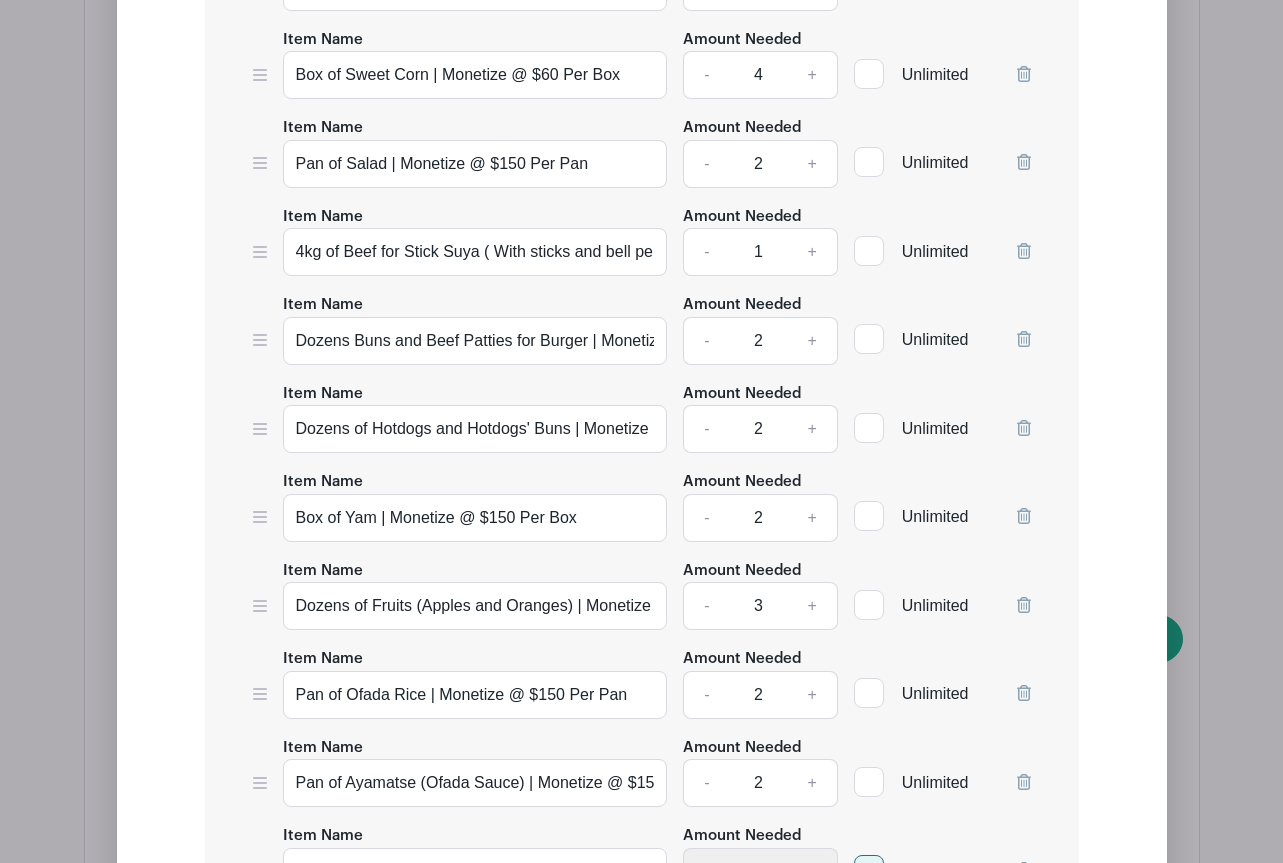 scroll, scrollTop: 3119, scrollLeft: 0, axis: vertical 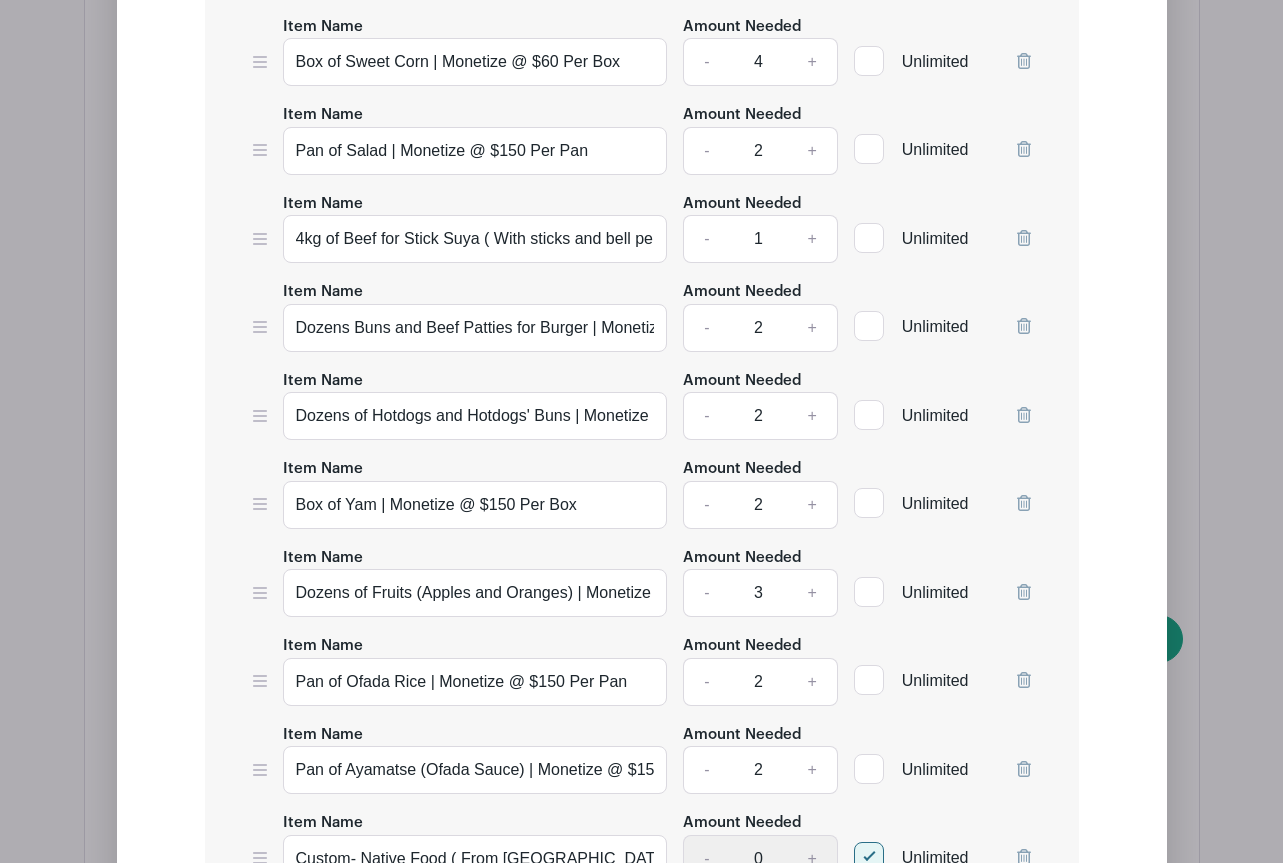 click 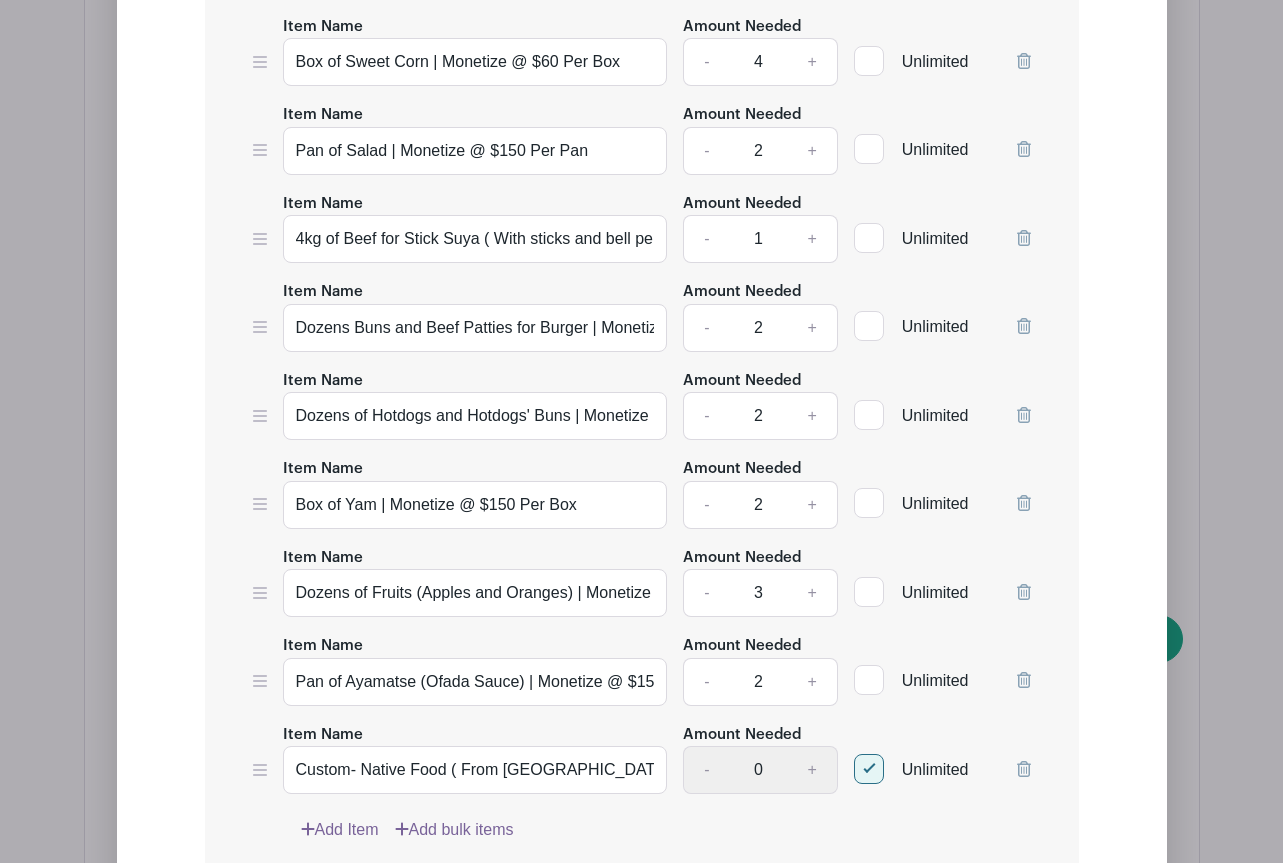 click 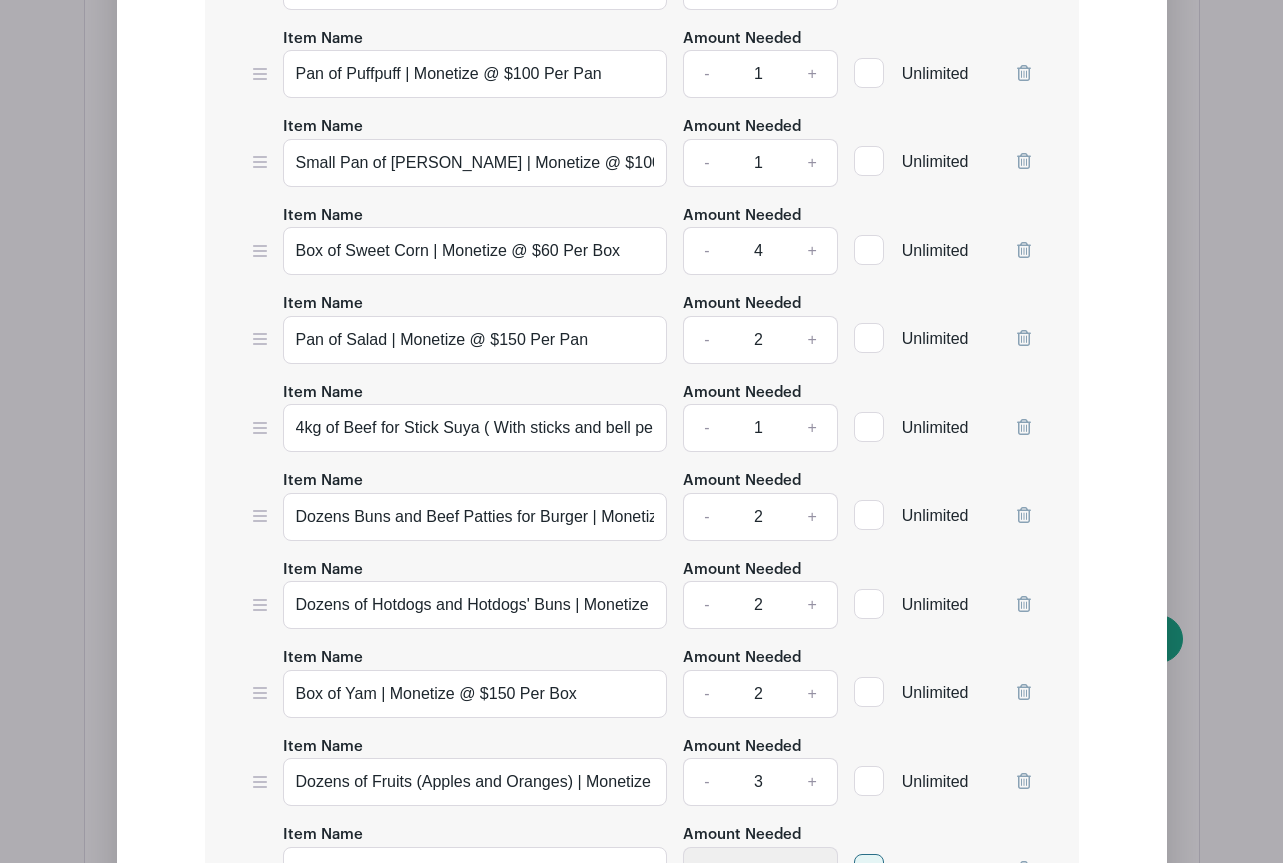scroll, scrollTop: 3586, scrollLeft: 0, axis: vertical 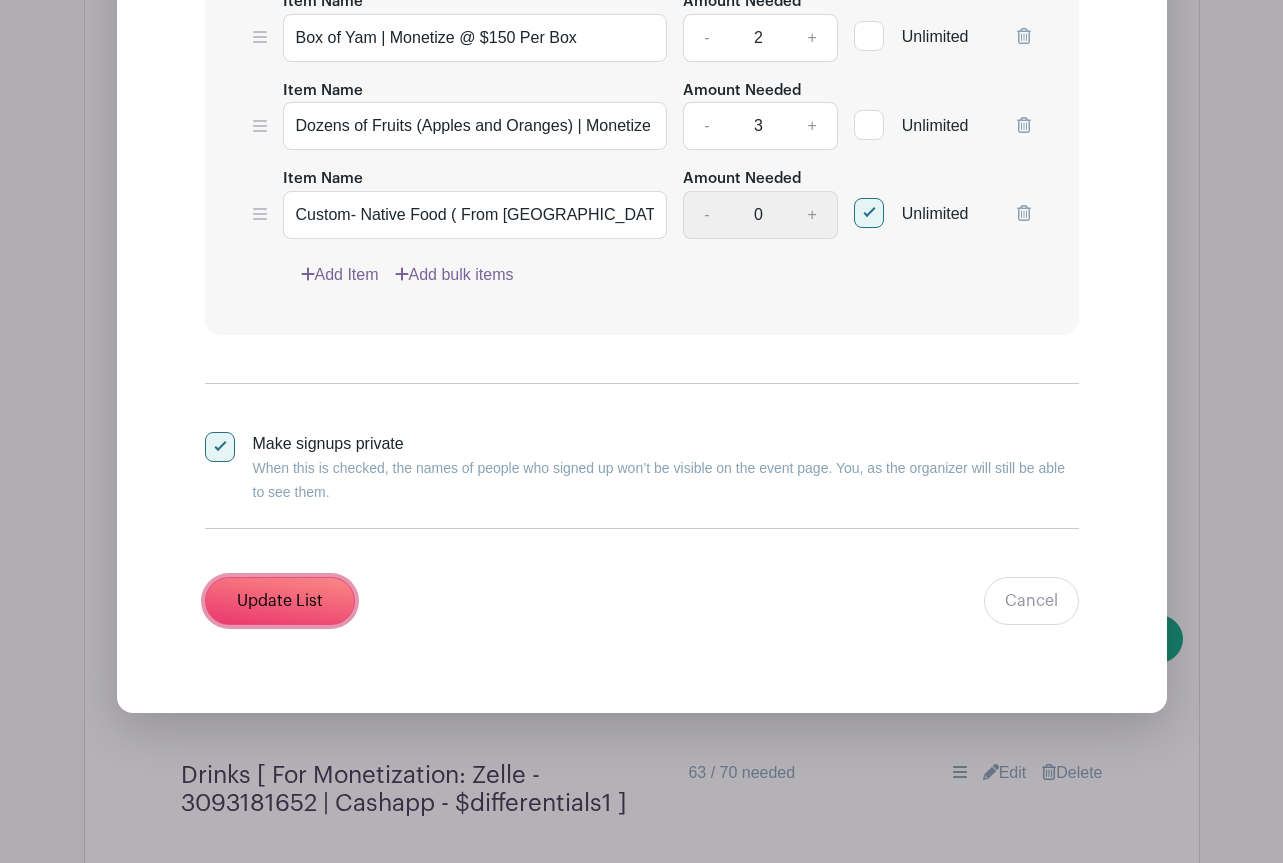 click on "Update List" at bounding box center (280, 601) 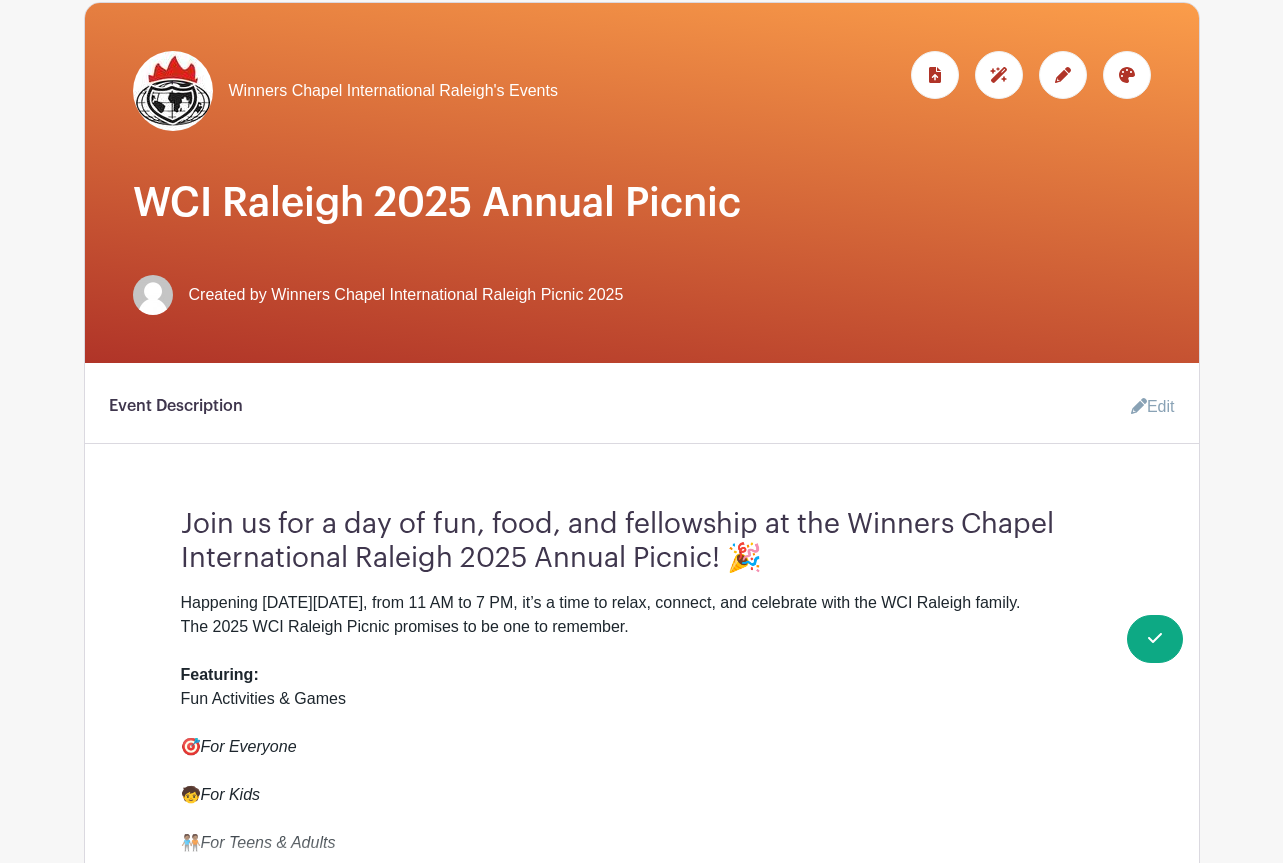 scroll, scrollTop: 235, scrollLeft: 0, axis: vertical 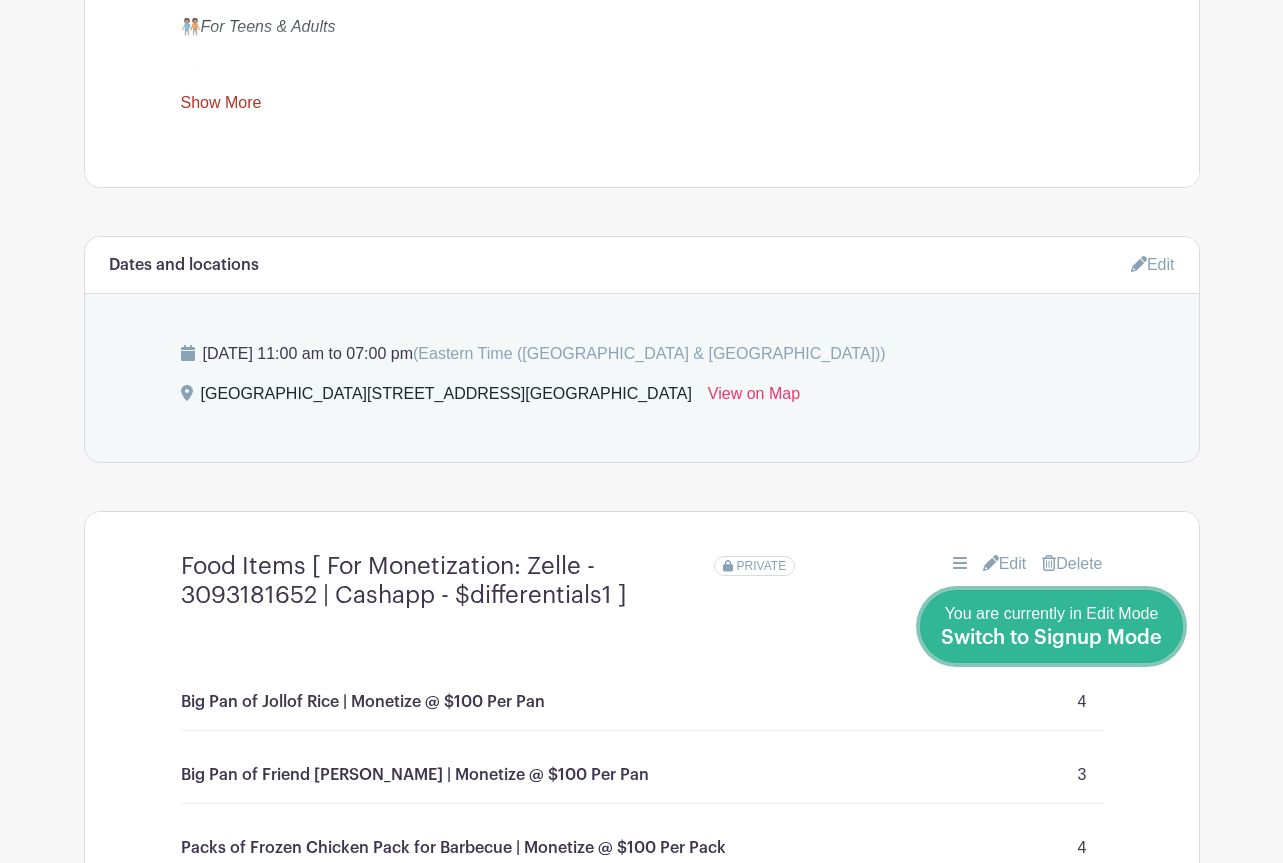 click on "Switch to Signup Mode" at bounding box center (1051, 638) 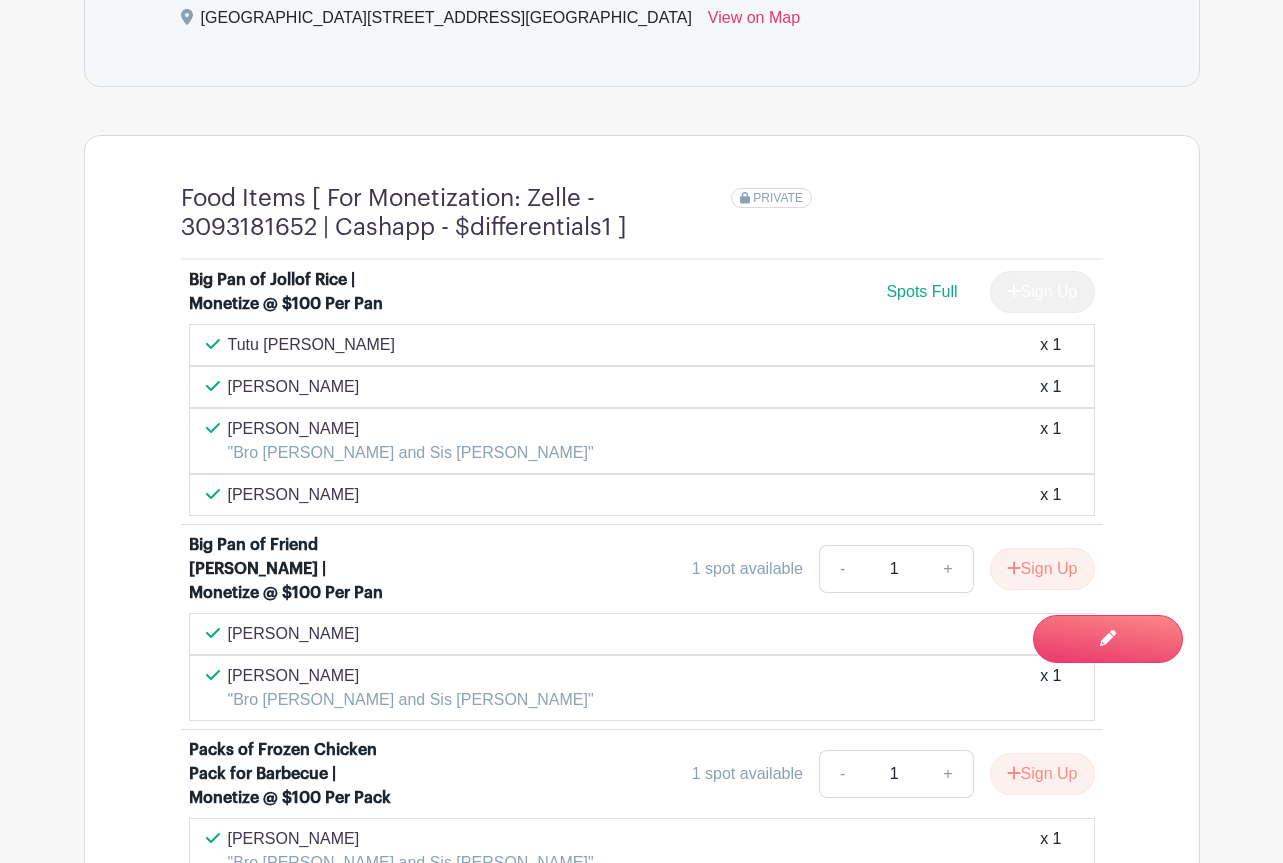scroll, scrollTop: 1401, scrollLeft: 0, axis: vertical 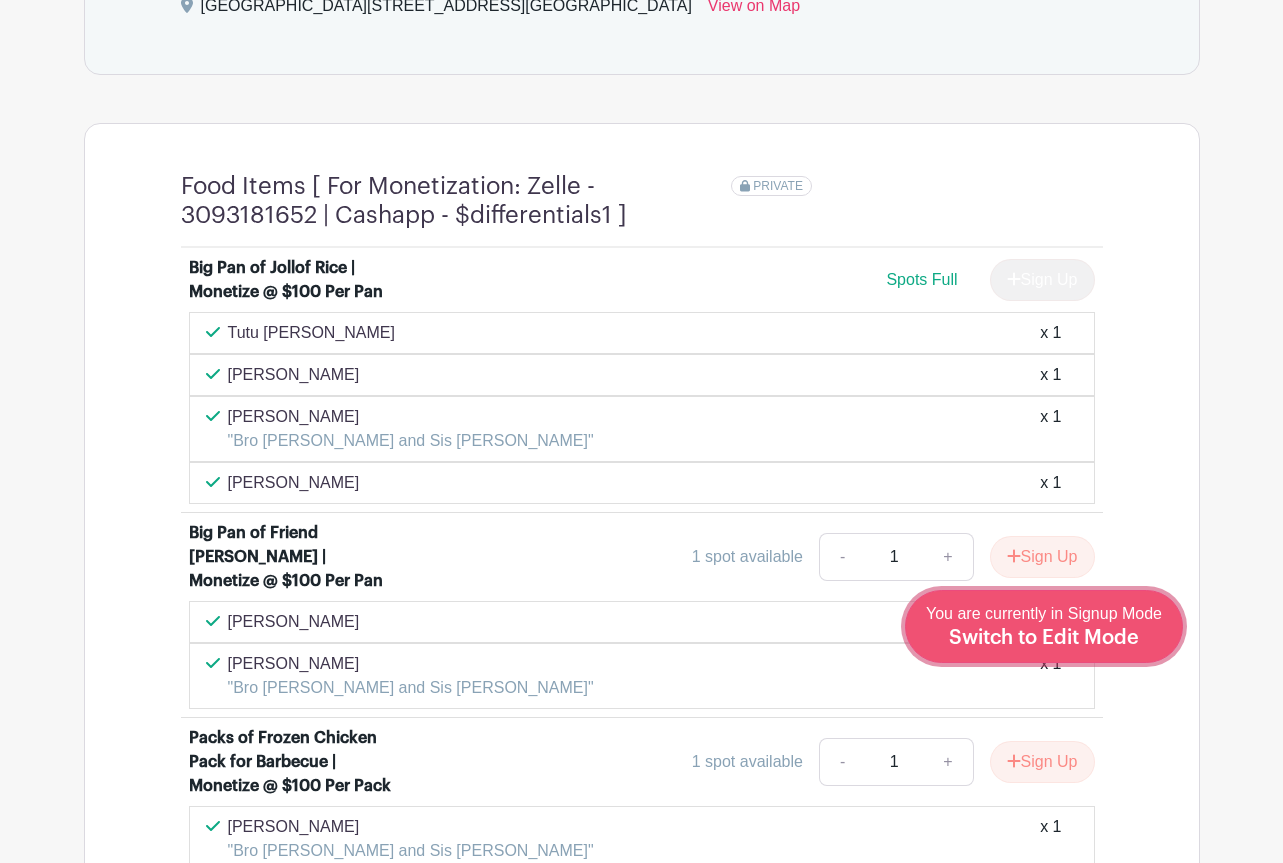 click on "You are currently in Signup Mode
Switch to Edit Mode" at bounding box center (1044, 626) 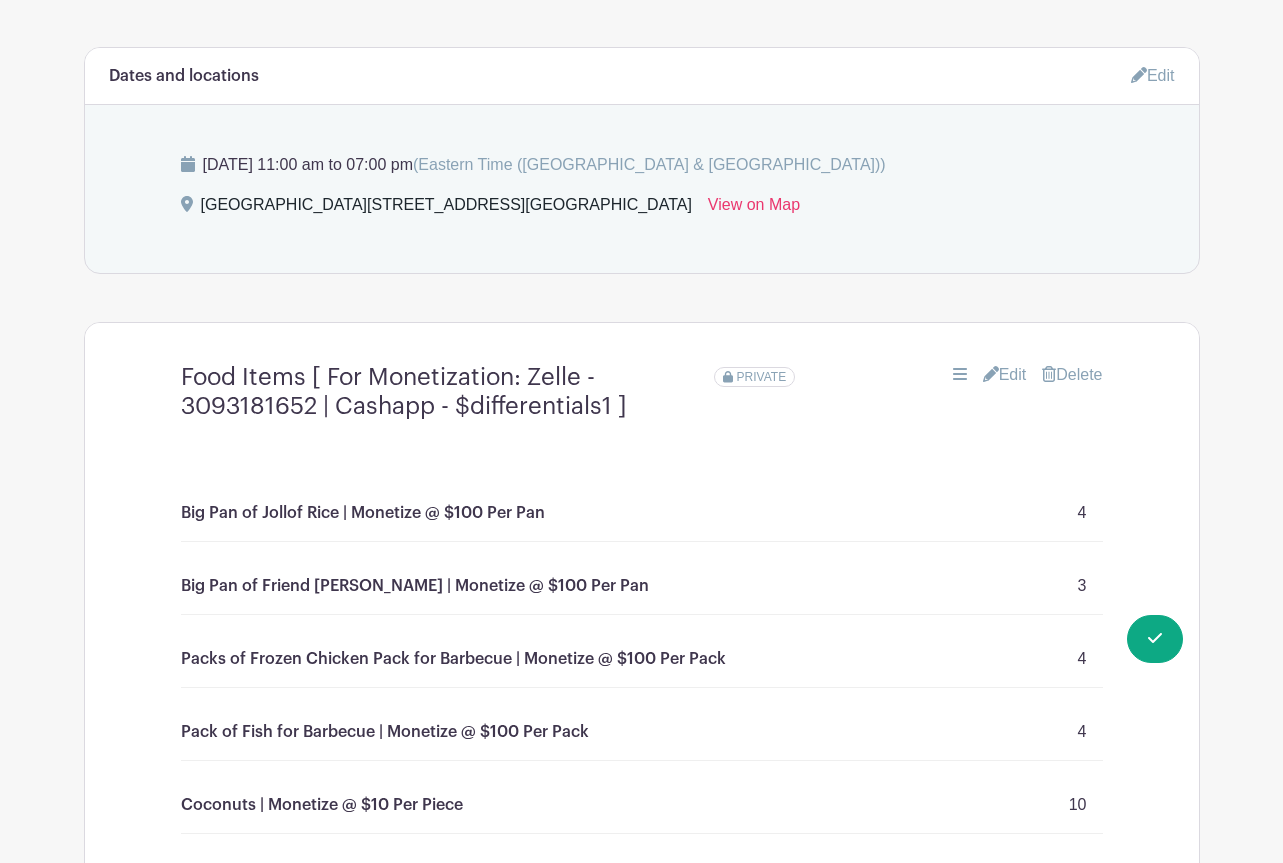 scroll, scrollTop: 1432, scrollLeft: 0, axis: vertical 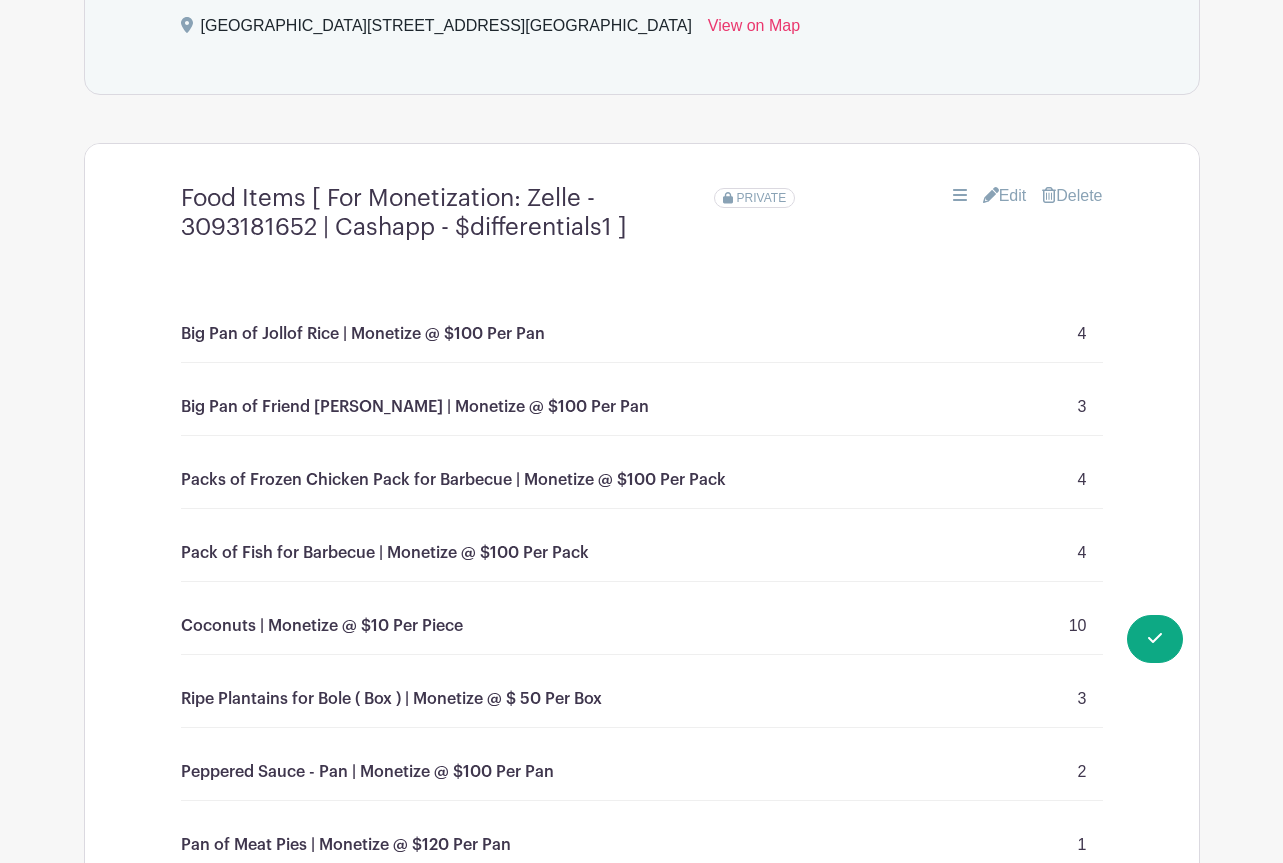 click 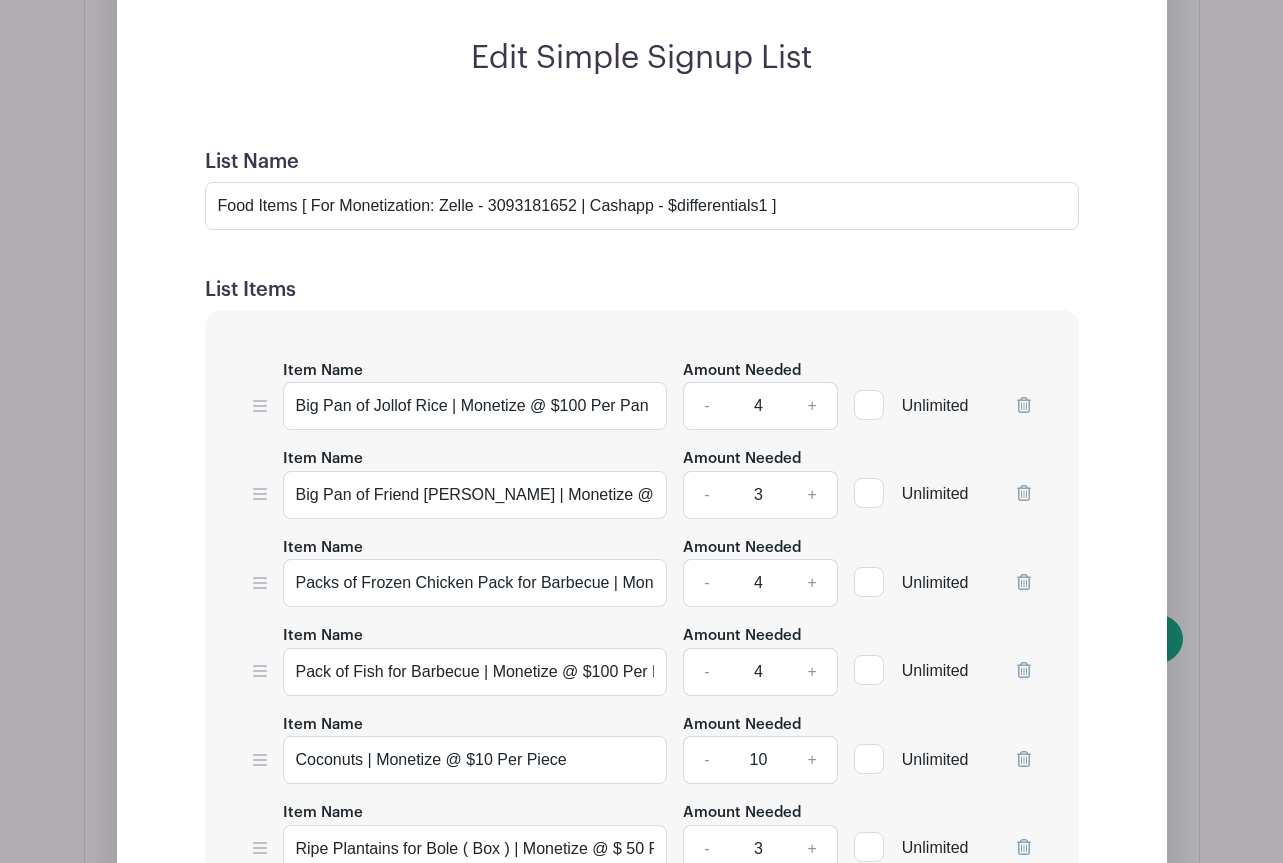 scroll, scrollTop: 1824, scrollLeft: 0, axis: vertical 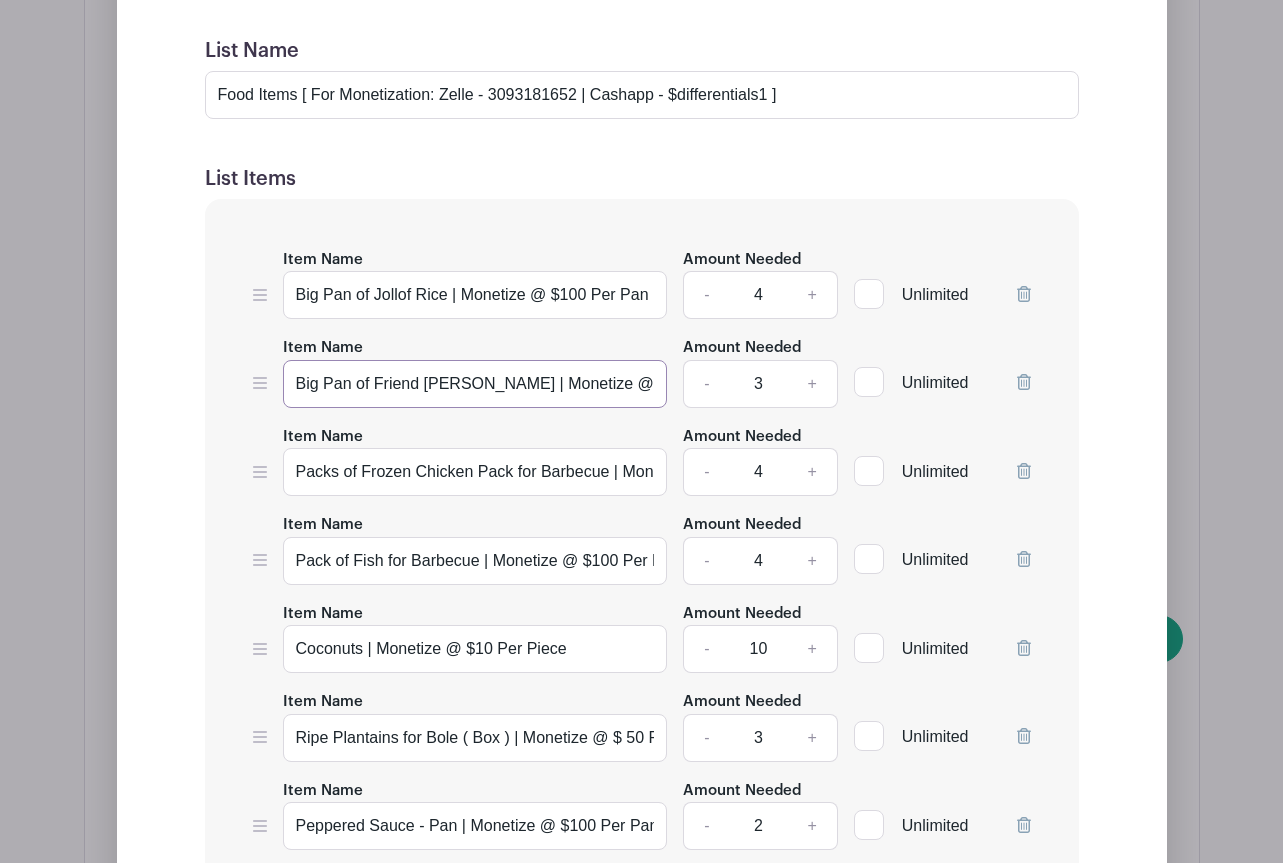 click on "Big Pan of Friend [PERSON_NAME] | Monetize @ $100 Per Pan" at bounding box center (475, 384) 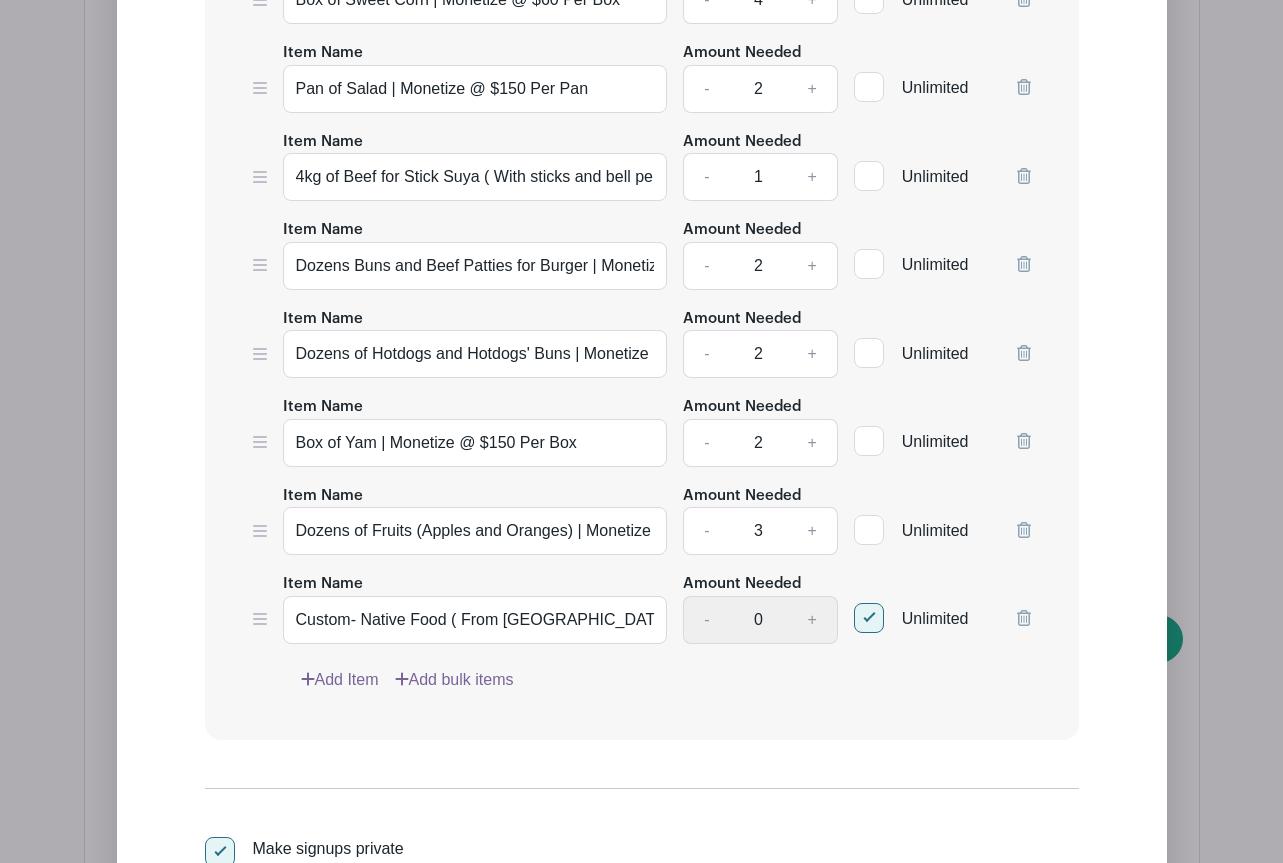 scroll, scrollTop: 3403, scrollLeft: 0, axis: vertical 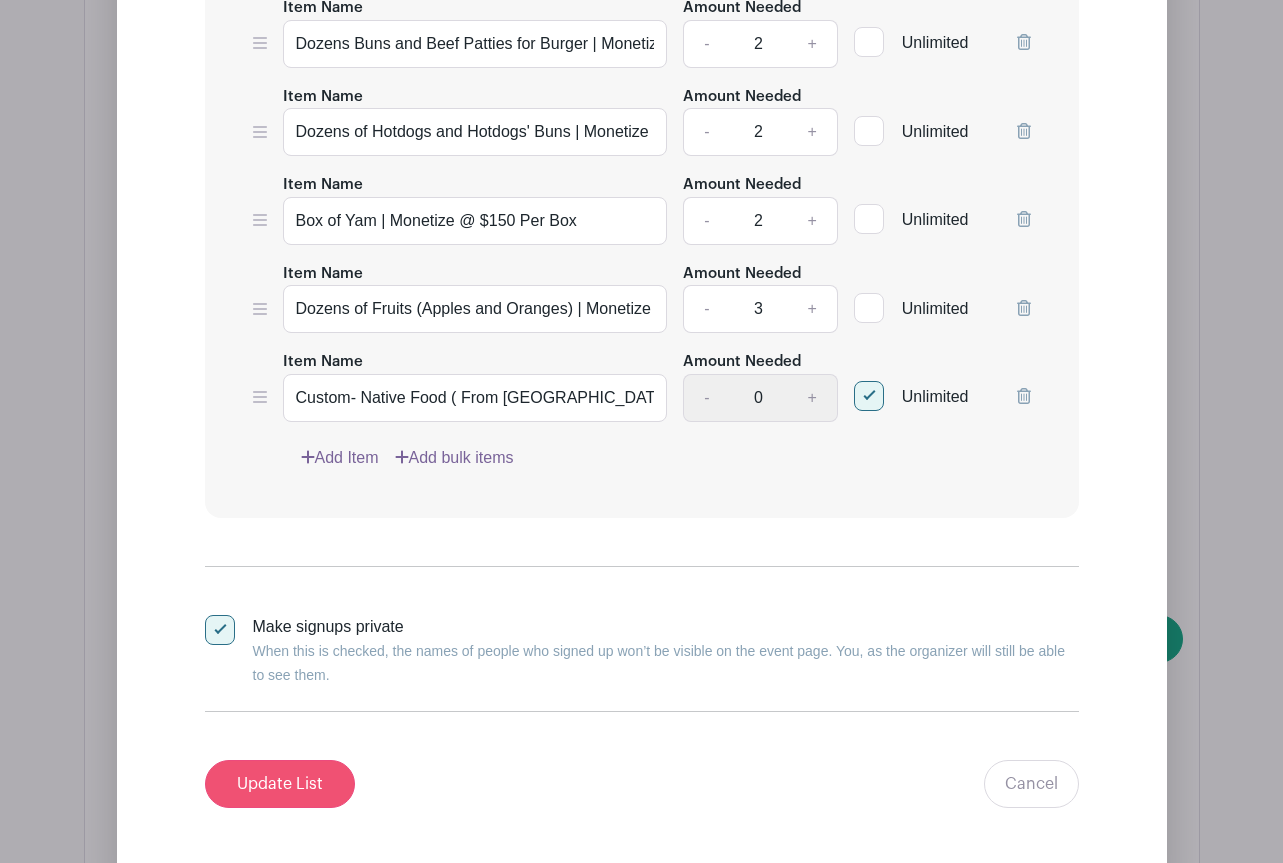 type on "Big Pan of Fried Rice | Monetize @ $100 Per Pan" 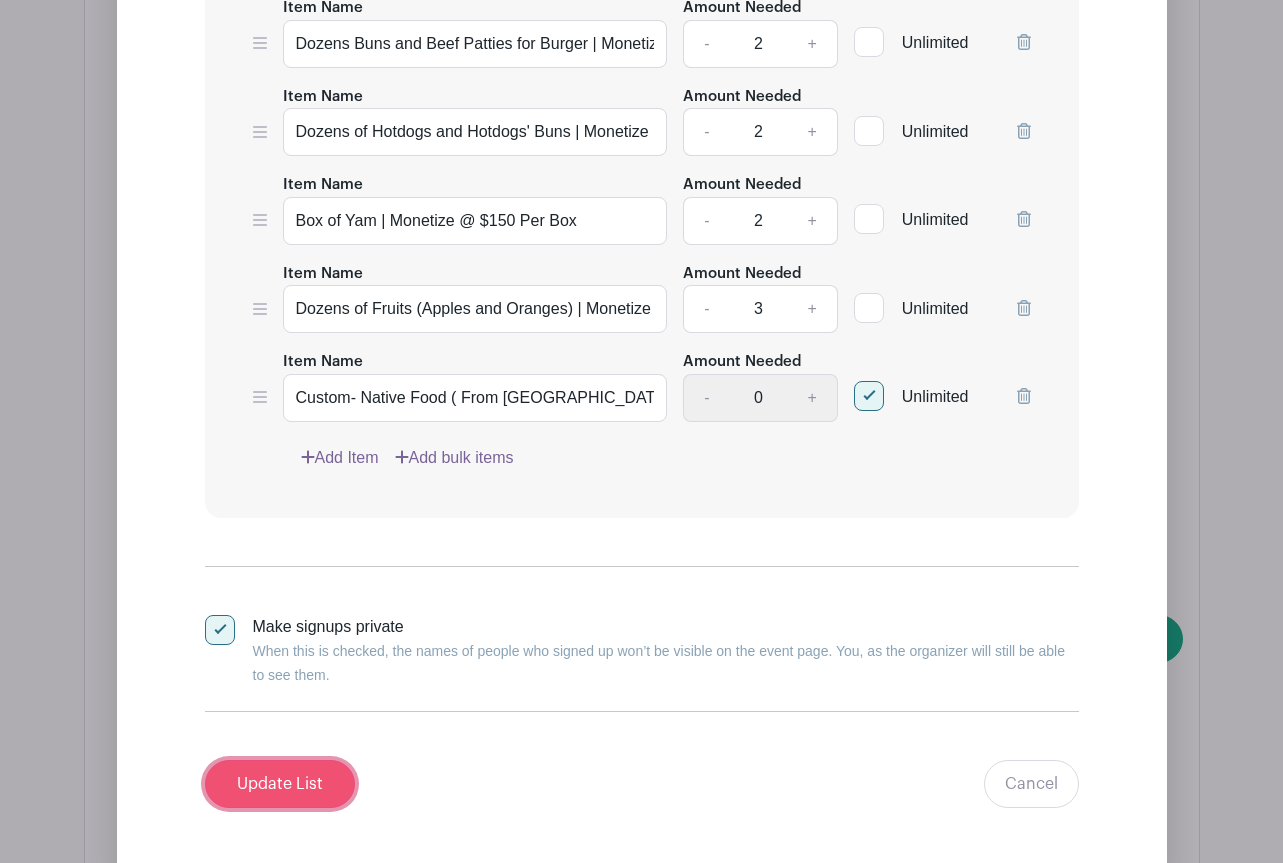 click on "Update List" at bounding box center [280, 784] 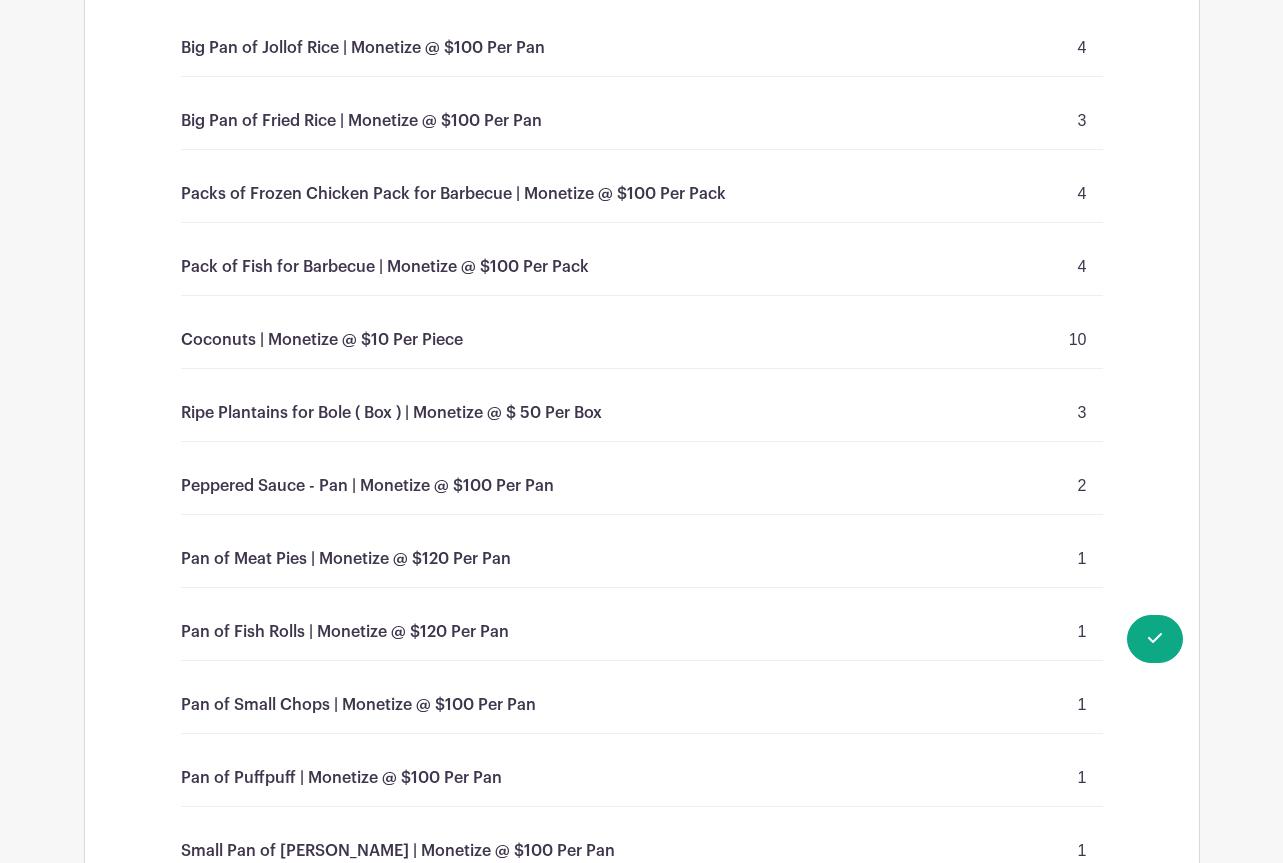 scroll, scrollTop: 1196, scrollLeft: 0, axis: vertical 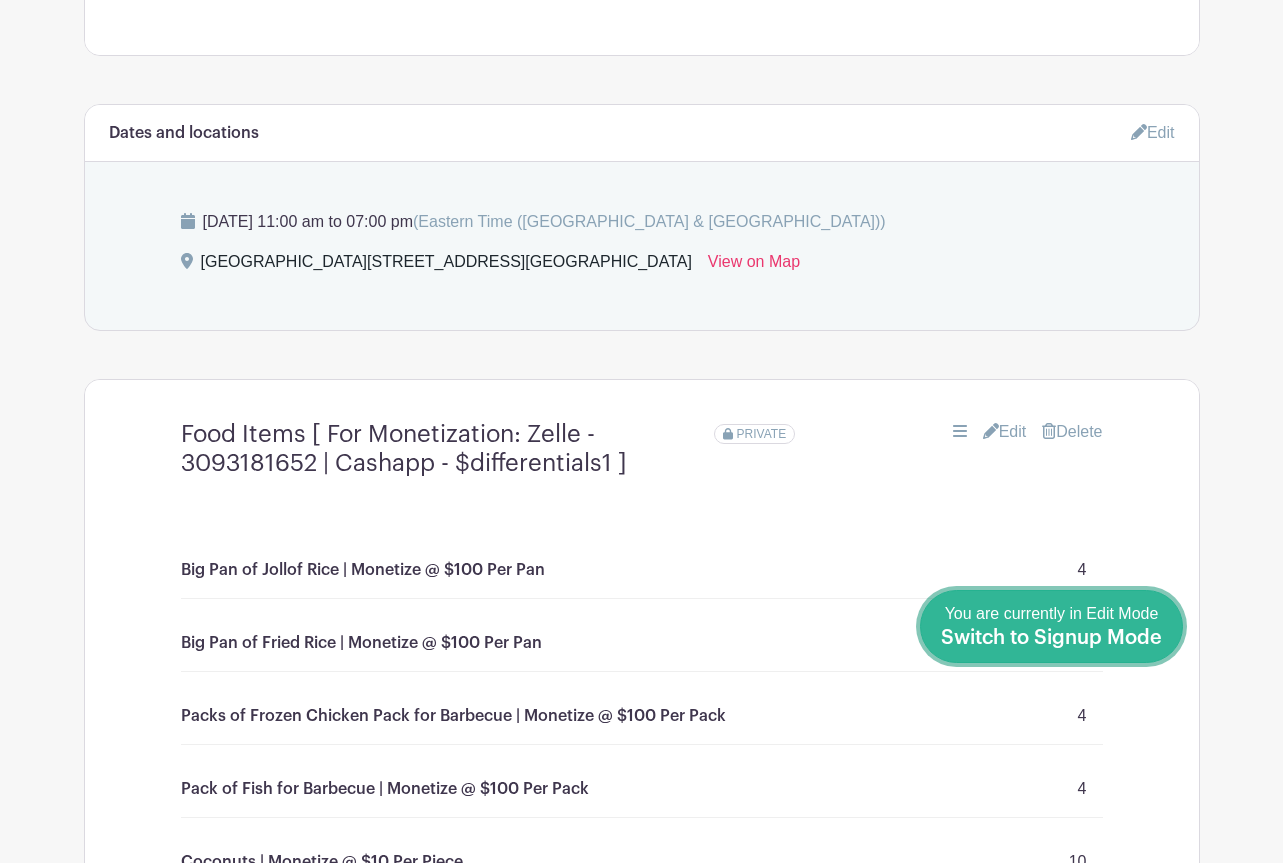 click on "Done Editing
You are currently in Edit Mode
Switch to Signup Mode" at bounding box center (1051, 626) 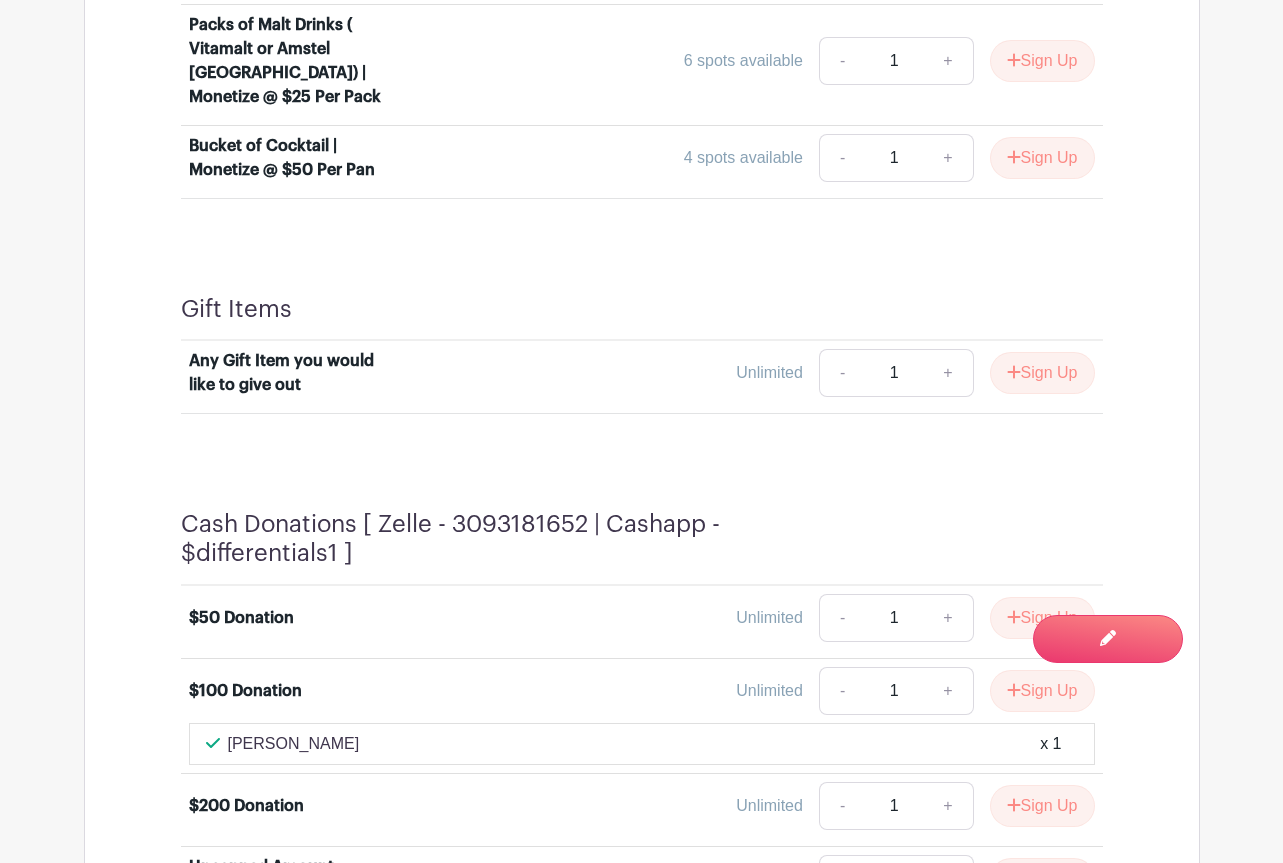 scroll, scrollTop: 4561, scrollLeft: 0, axis: vertical 